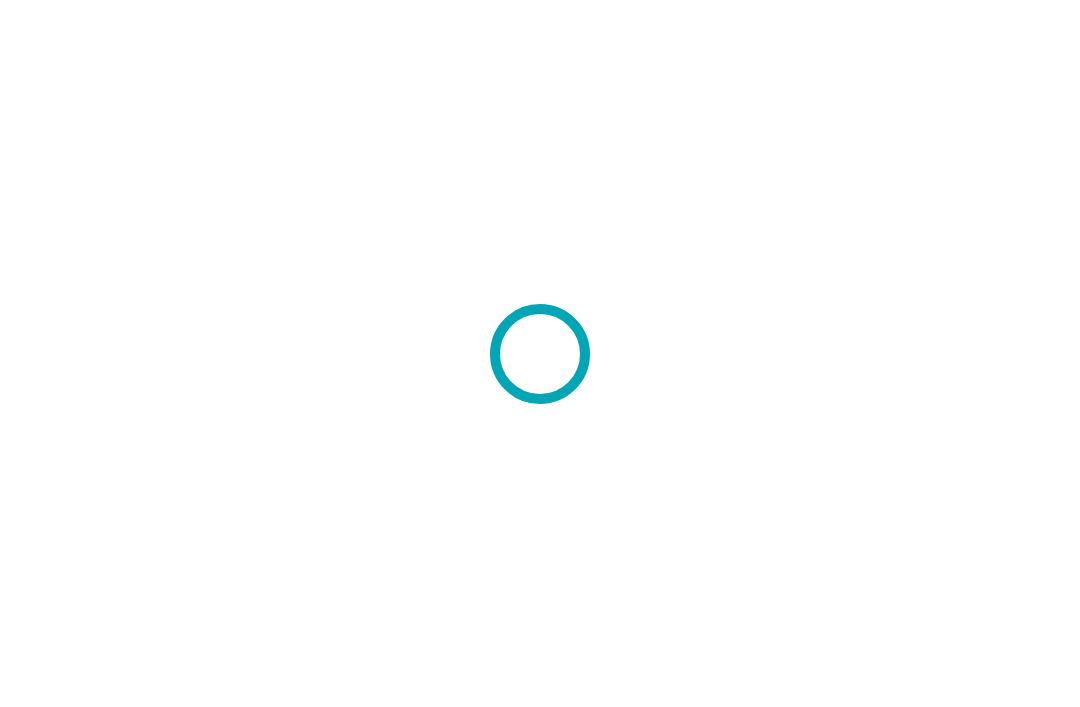 scroll, scrollTop: 0, scrollLeft: 0, axis: both 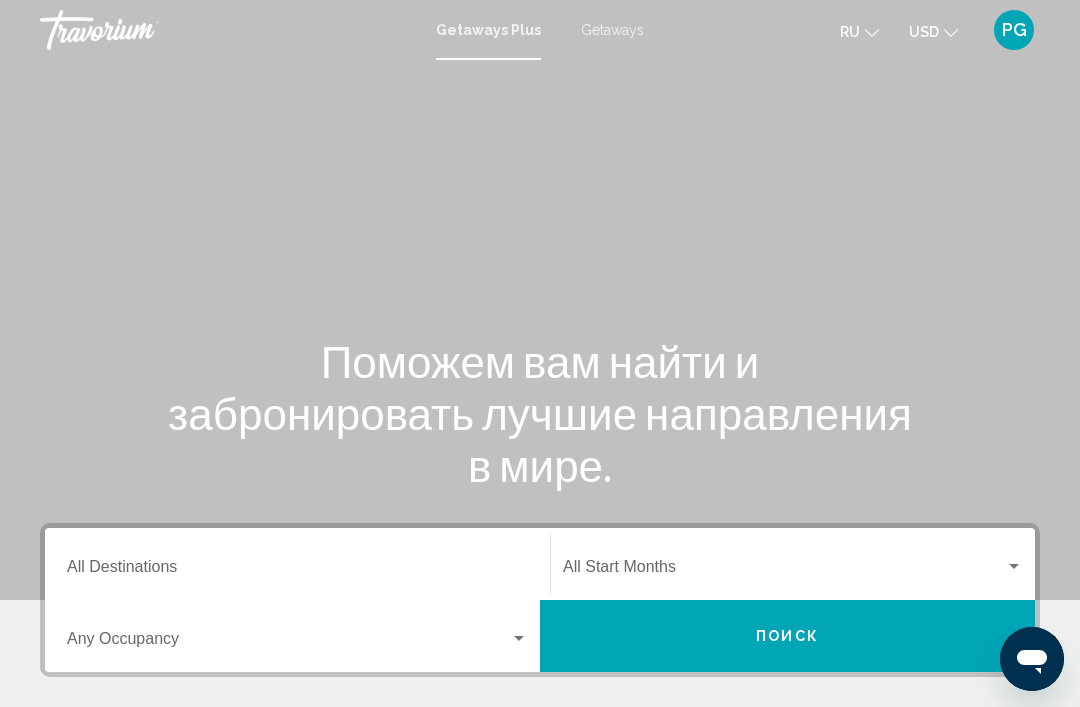 click on "Getaways Plus" at bounding box center (488, 30) 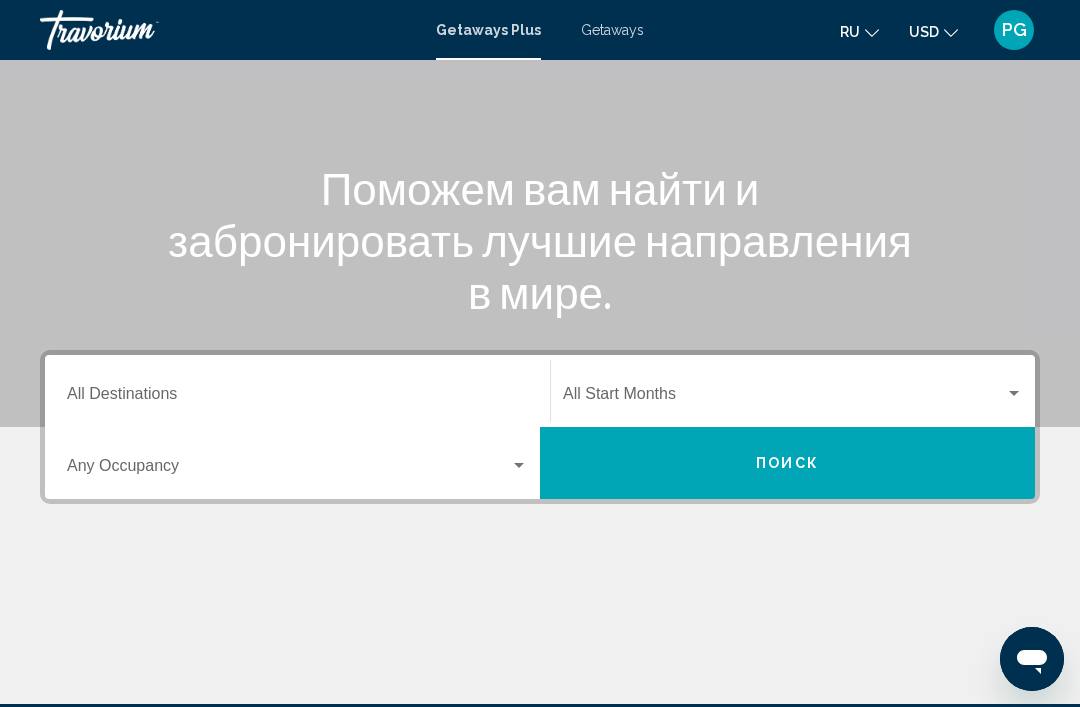 scroll, scrollTop: 193, scrollLeft: 0, axis: vertical 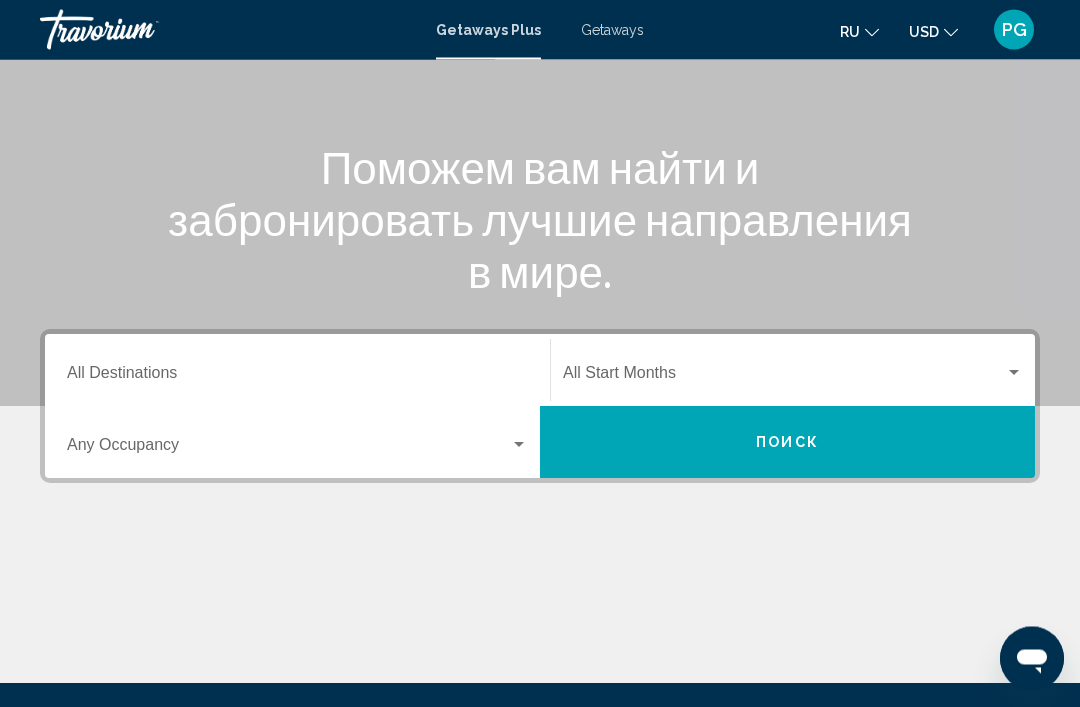 click on "Destination All Destinations" at bounding box center (297, 378) 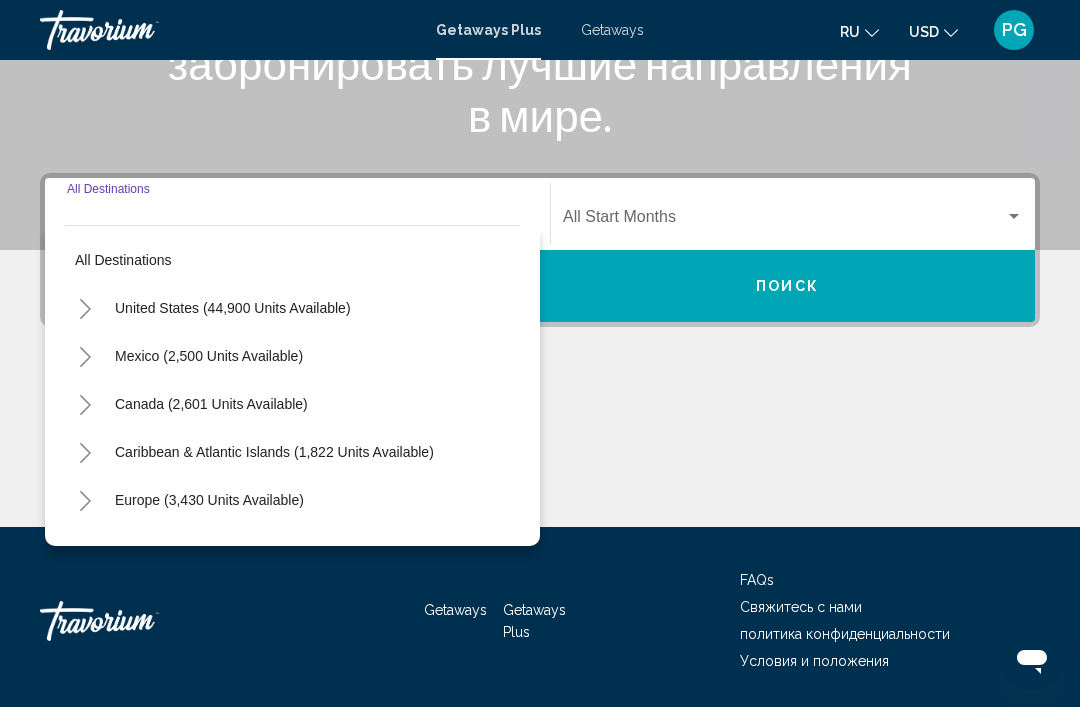 scroll, scrollTop: 351, scrollLeft: 0, axis: vertical 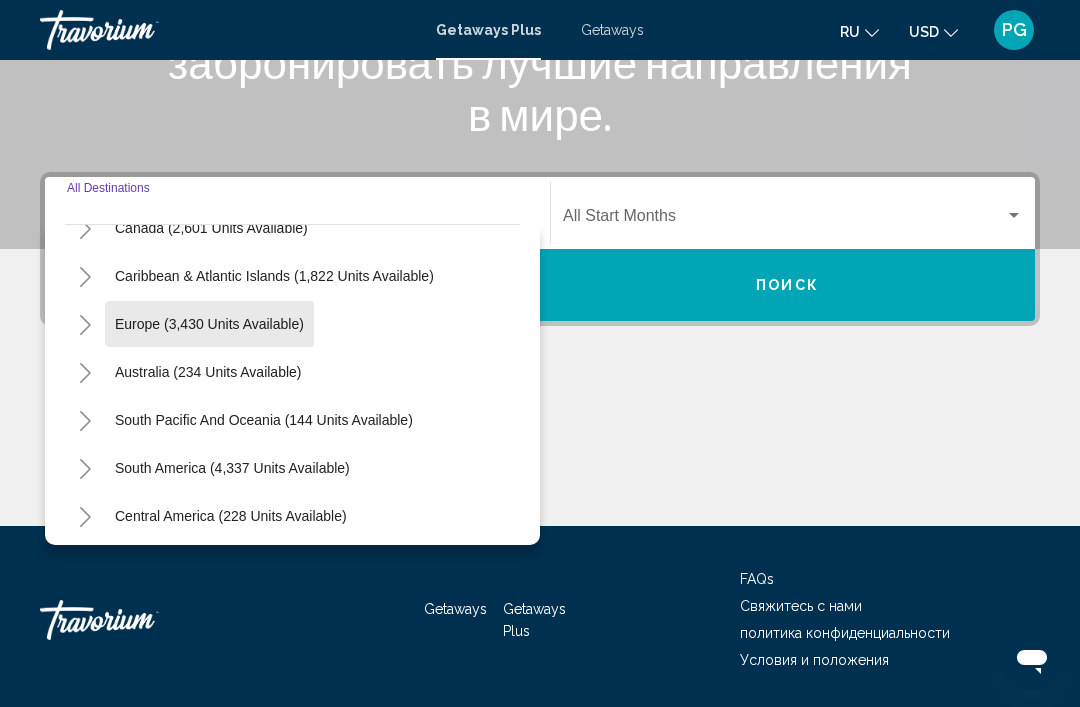 click on "Europe (3,430 units available)" at bounding box center (208, 372) 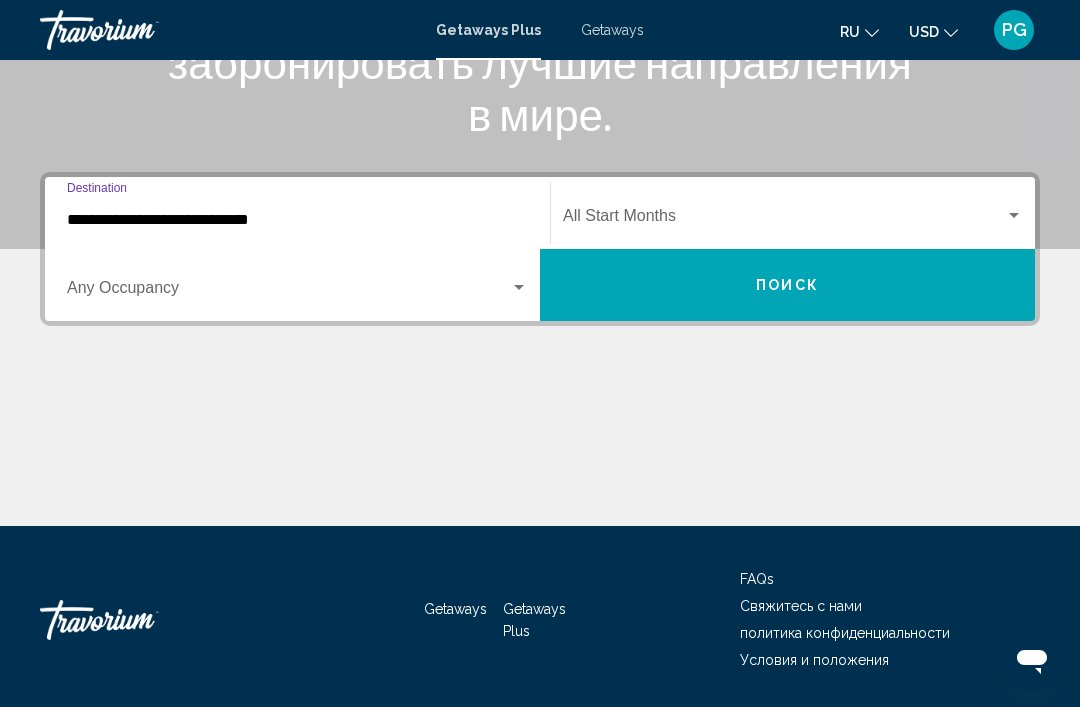 click at bounding box center (288, 292) 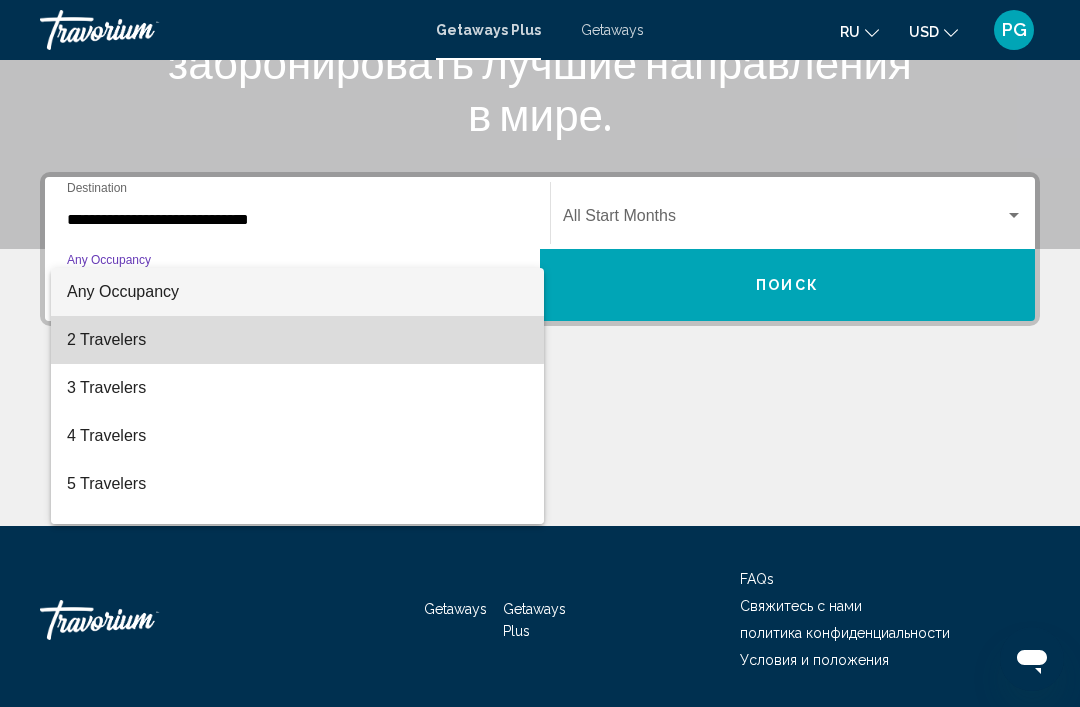 click on "2 Travelers" at bounding box center (297, 340) 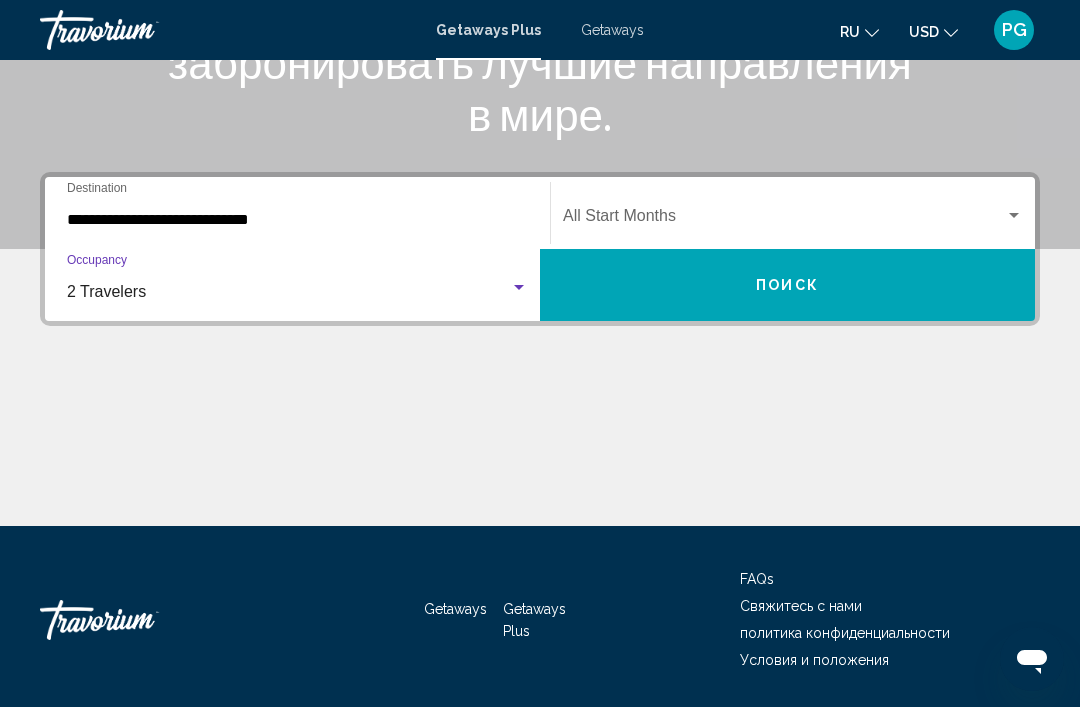 click on "Поиск" at bounding box center [787, 285] 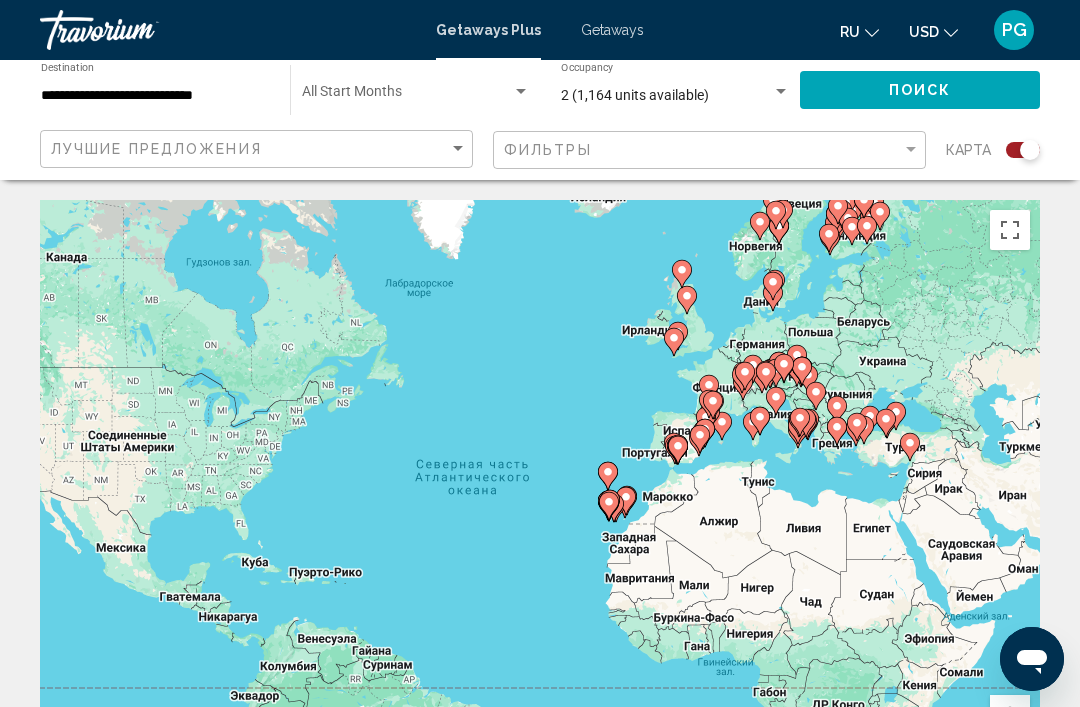 scroll, scrollTop: 33, scrollLeft: 0, axis: vertical 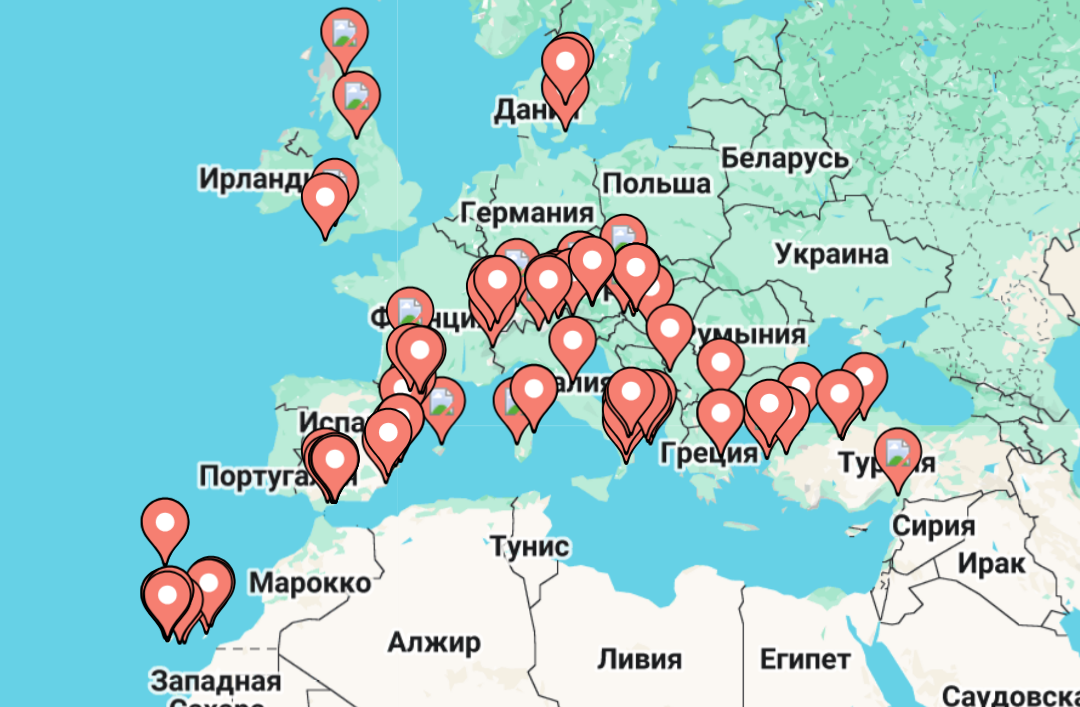 click 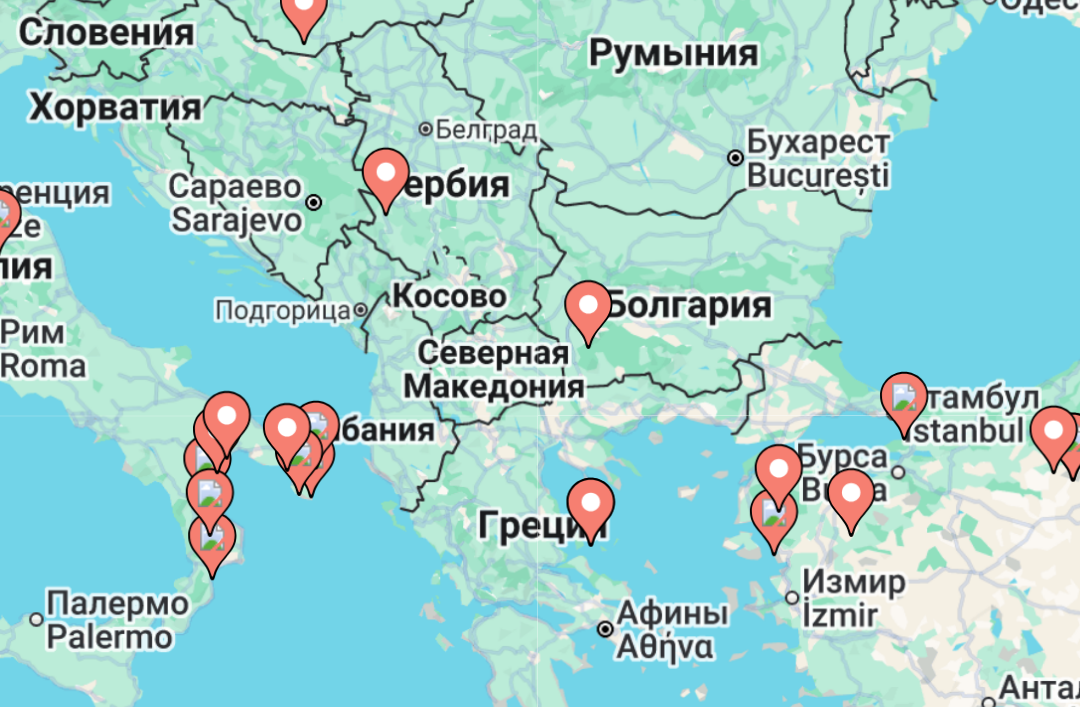 type on "**********" 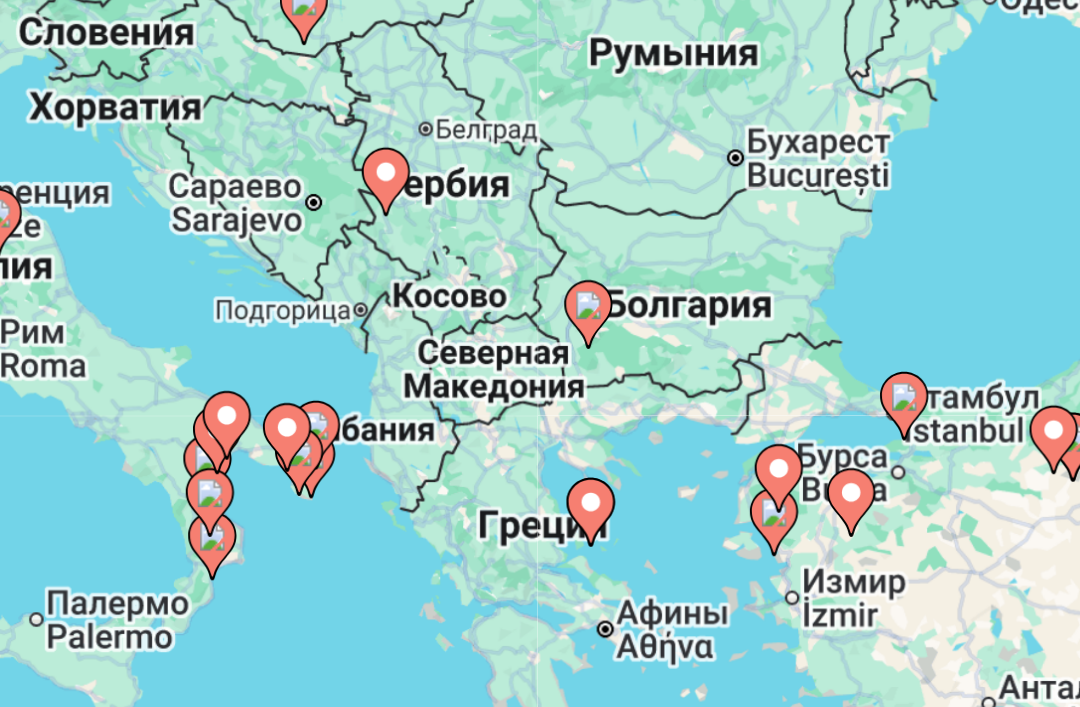 click 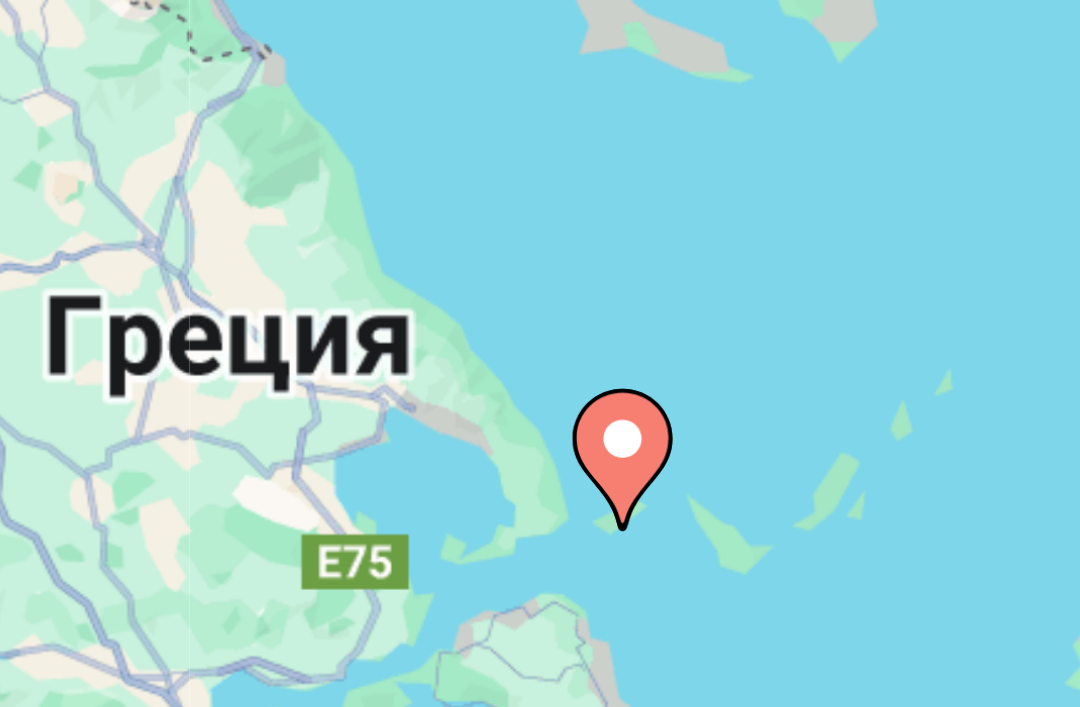click 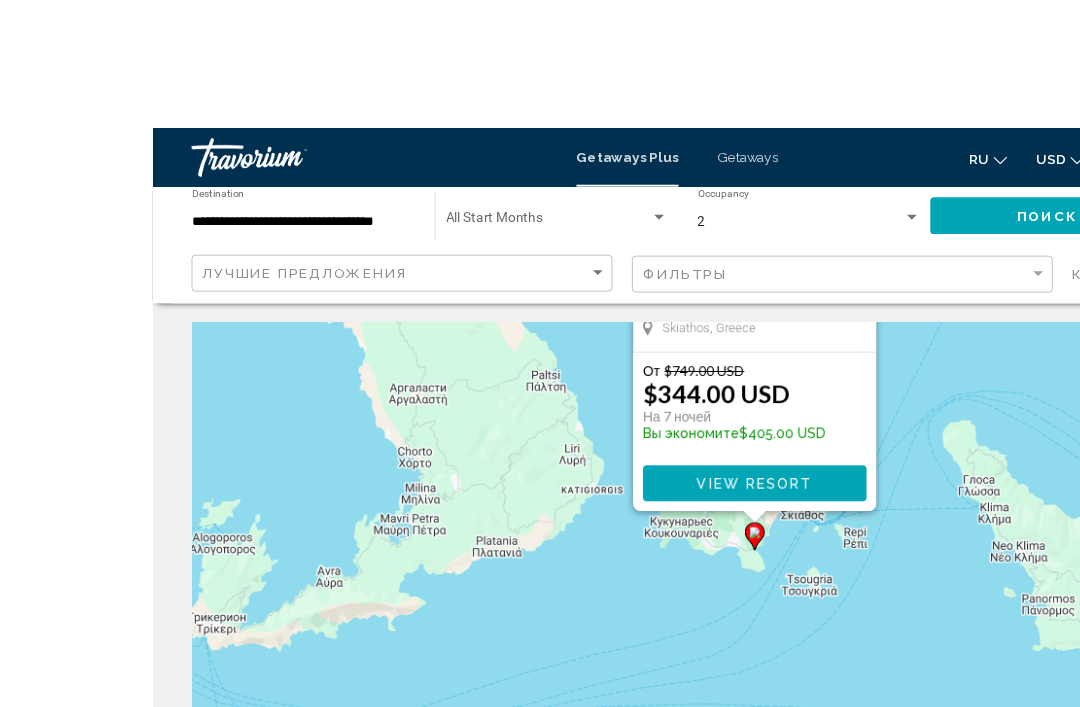 scroll, scrollTop: 6, scrollLeft: 0, axis: vertical 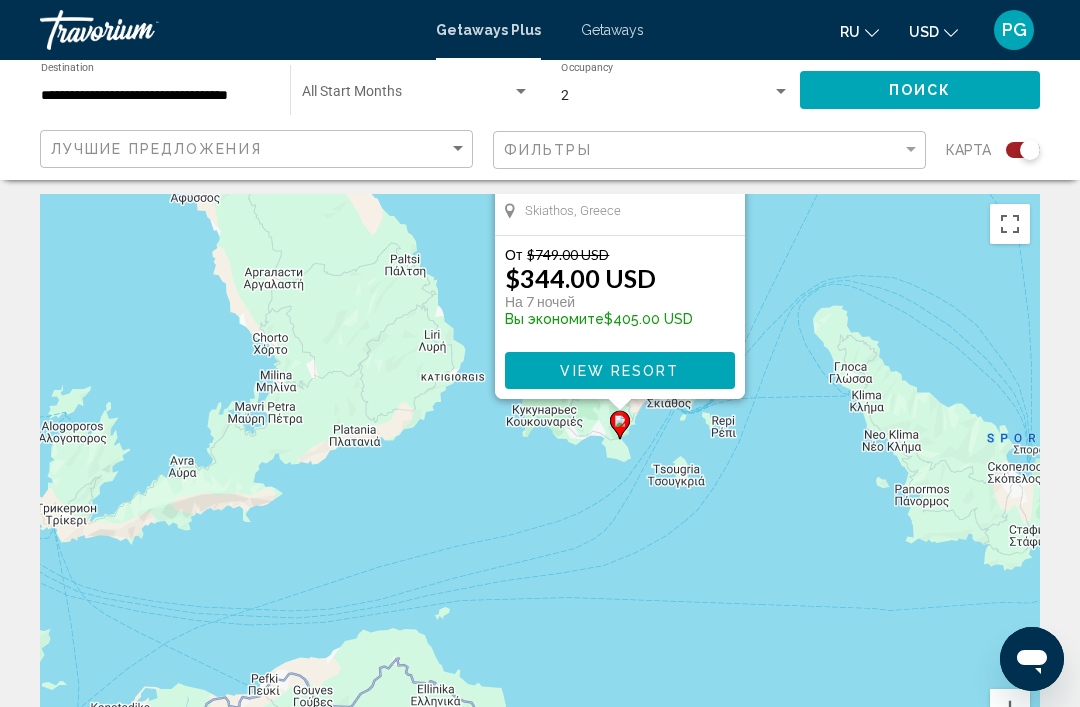 click on "View Resort" at bounding box center (619, 371) 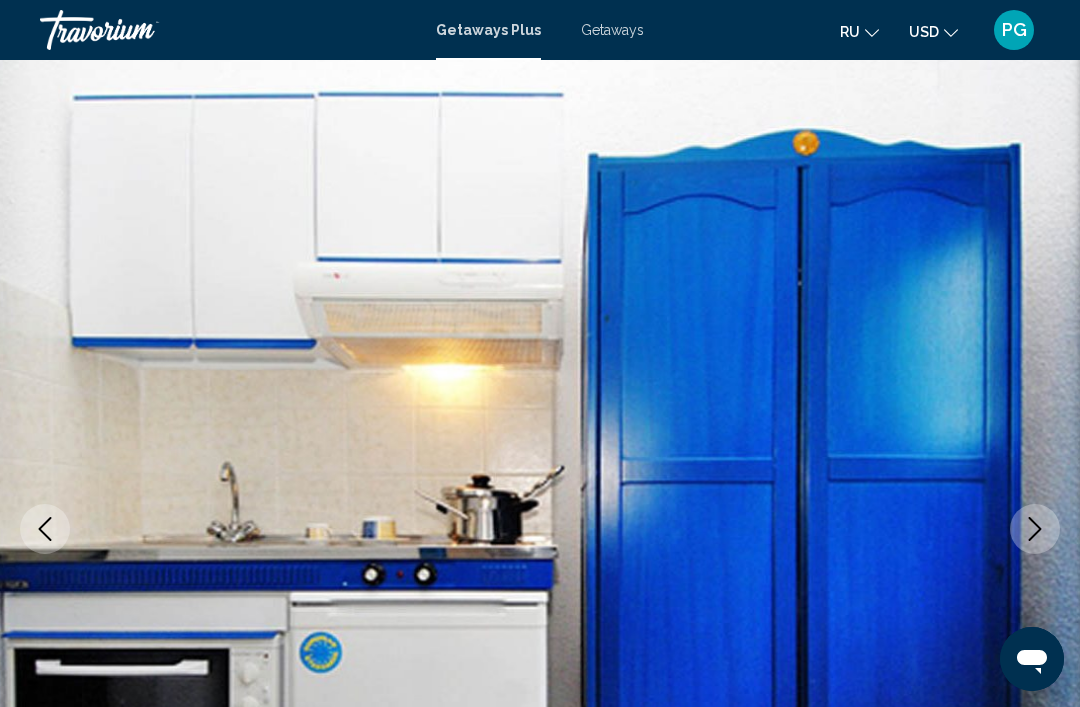scroll, scrollTop: 0, scrollLeft: 0, axis: both 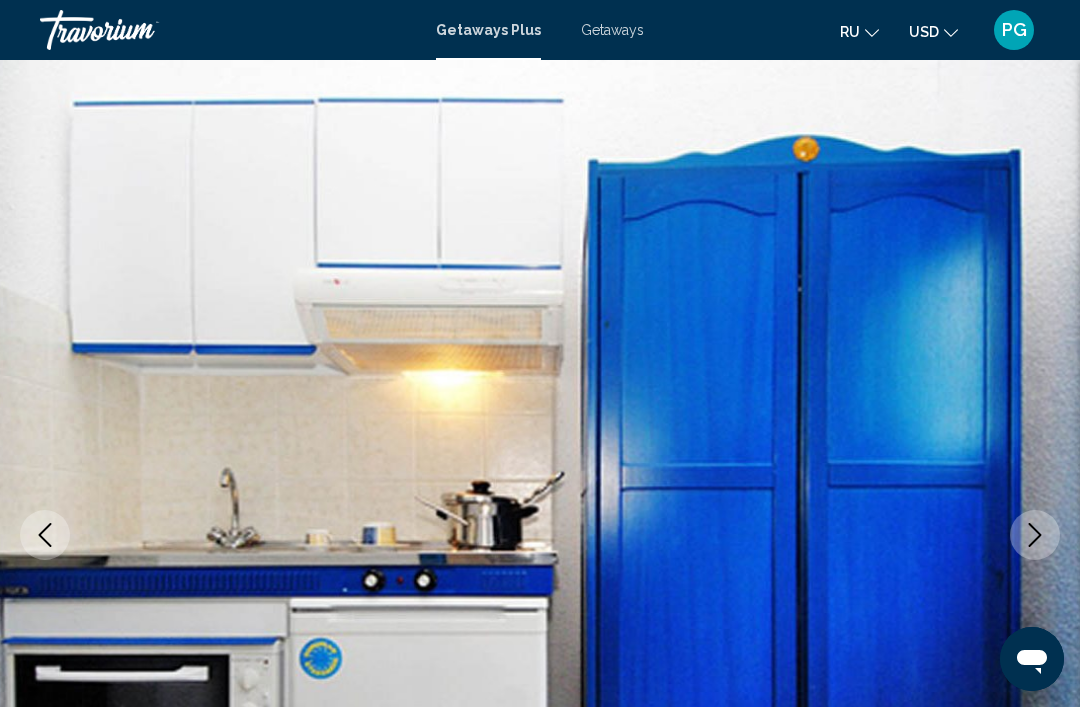 click at bounding box center [540, 535] 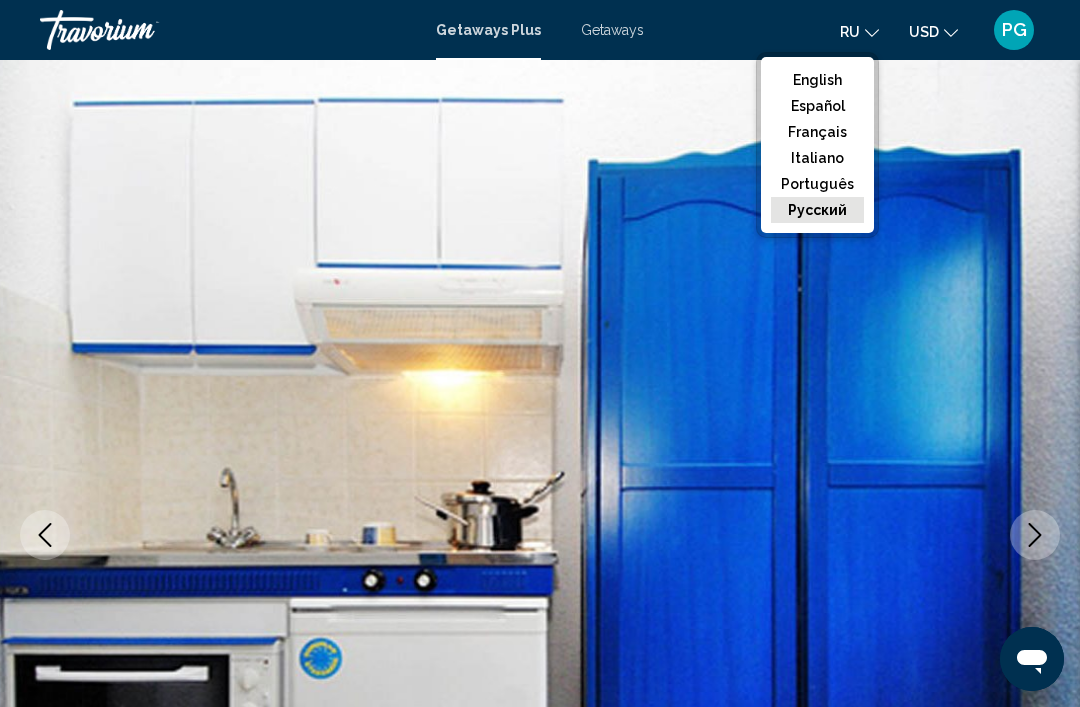 click on "русский" 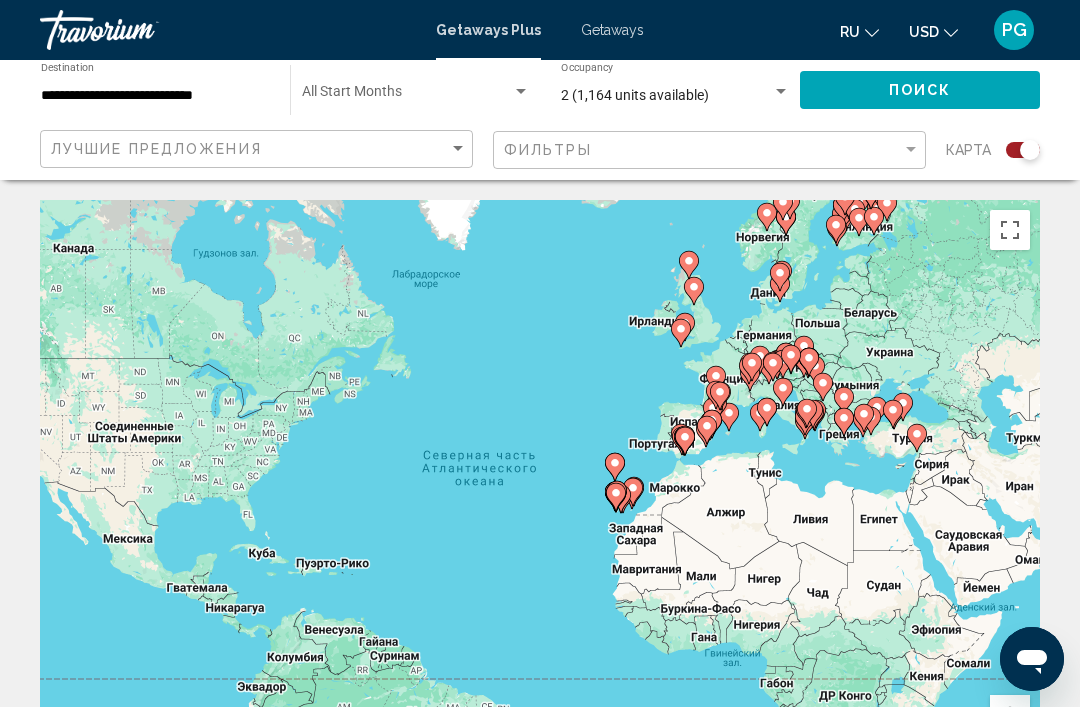 click on "Поиск" 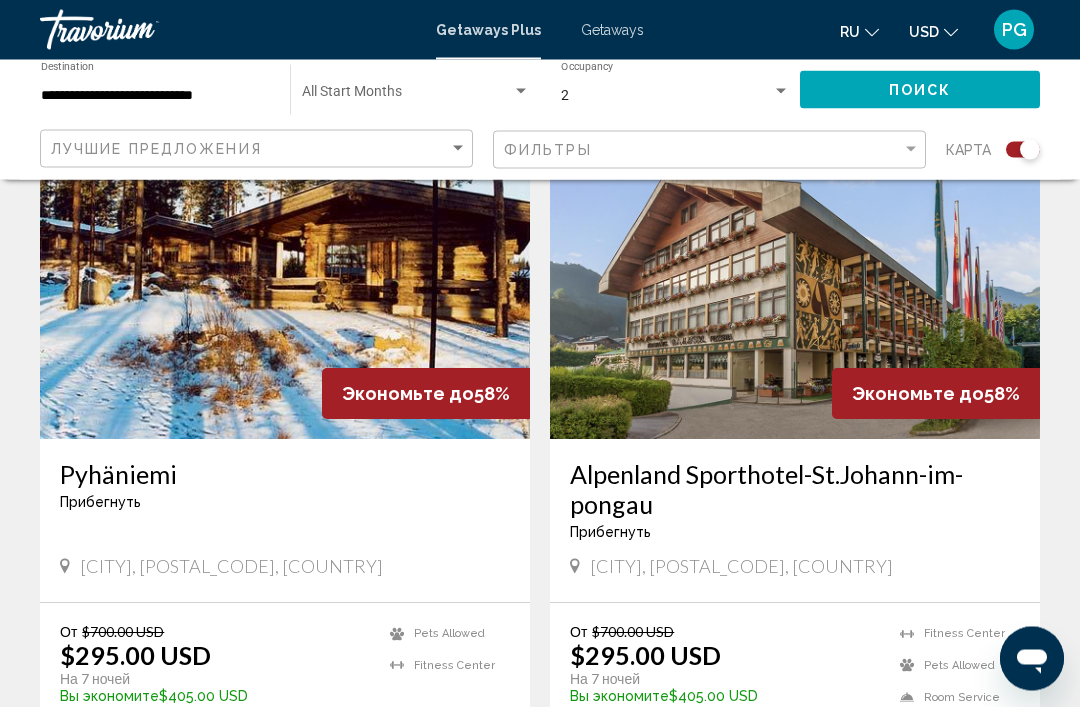 scroll, scrollTop: 771, scrollLeft: 0, axis: vertical 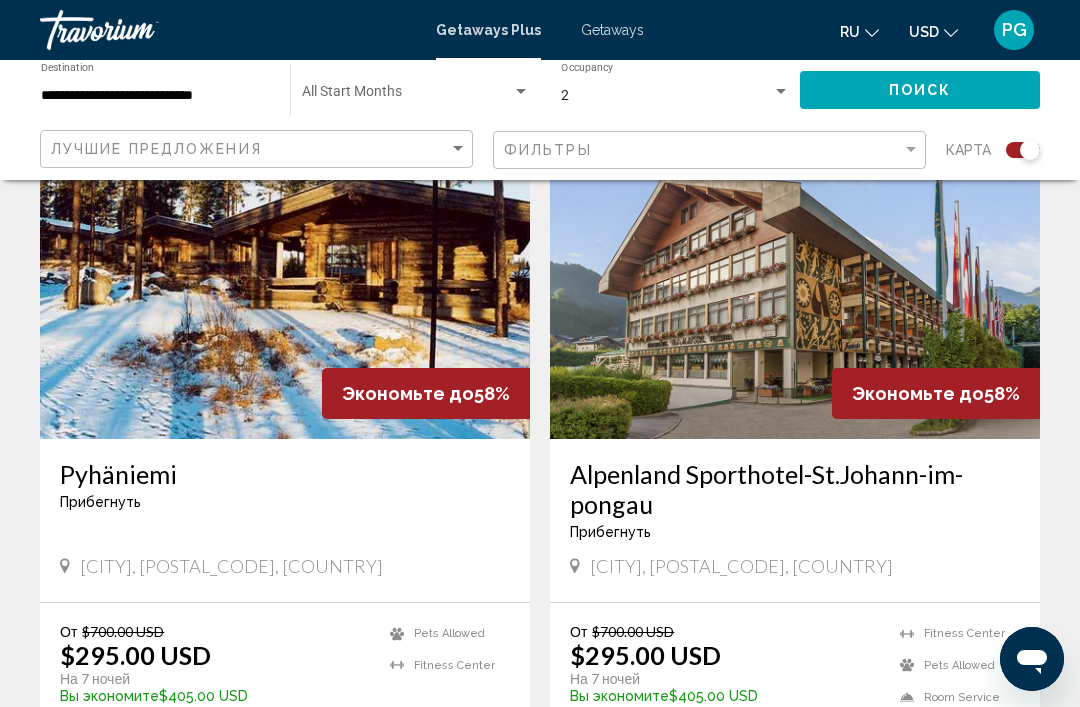 click on "**********" at bounding box center (155, 96) 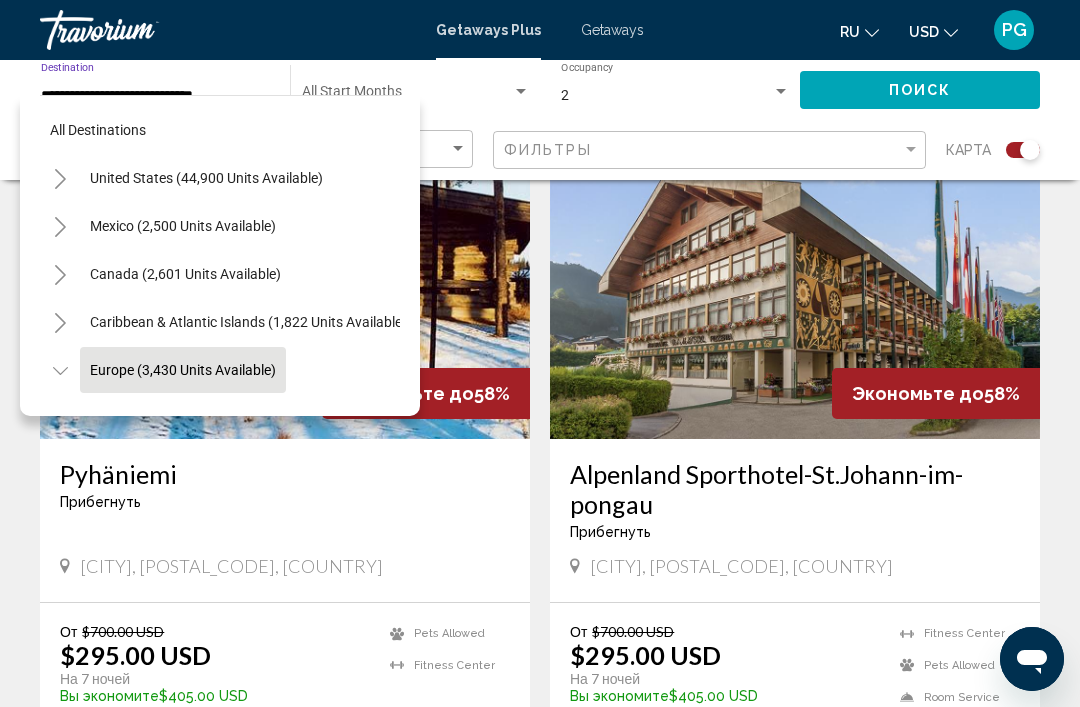 scroll, scrollTop: 119, scrollLeft: 0, axis: vertical 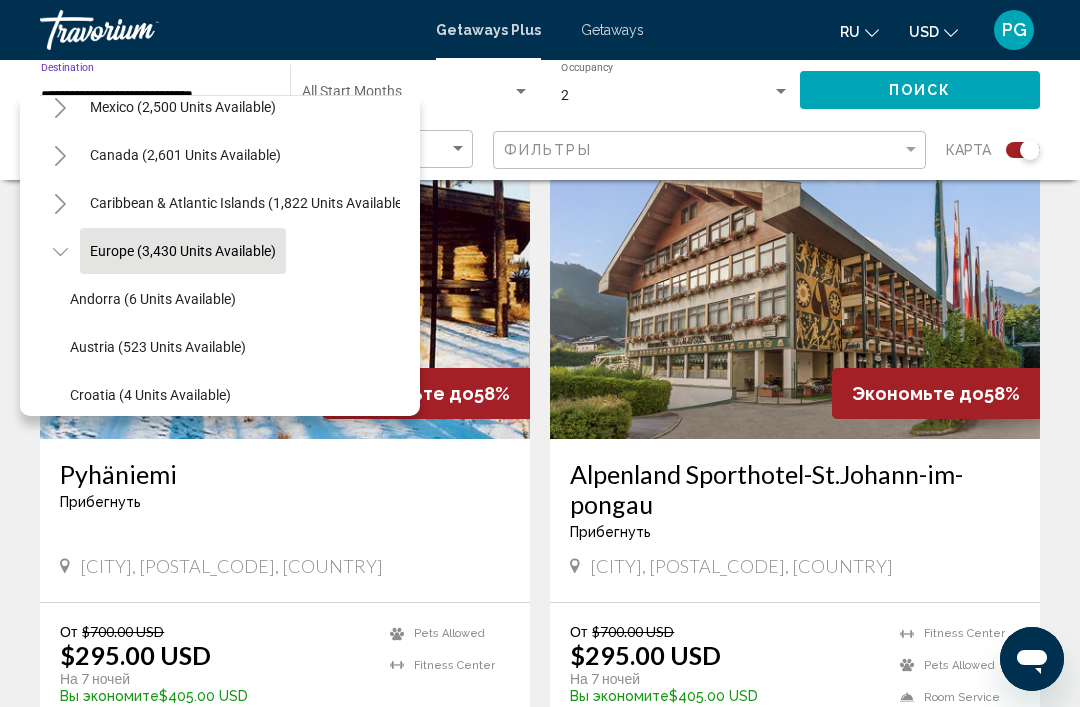 click on "Europe (3,430 units available)" 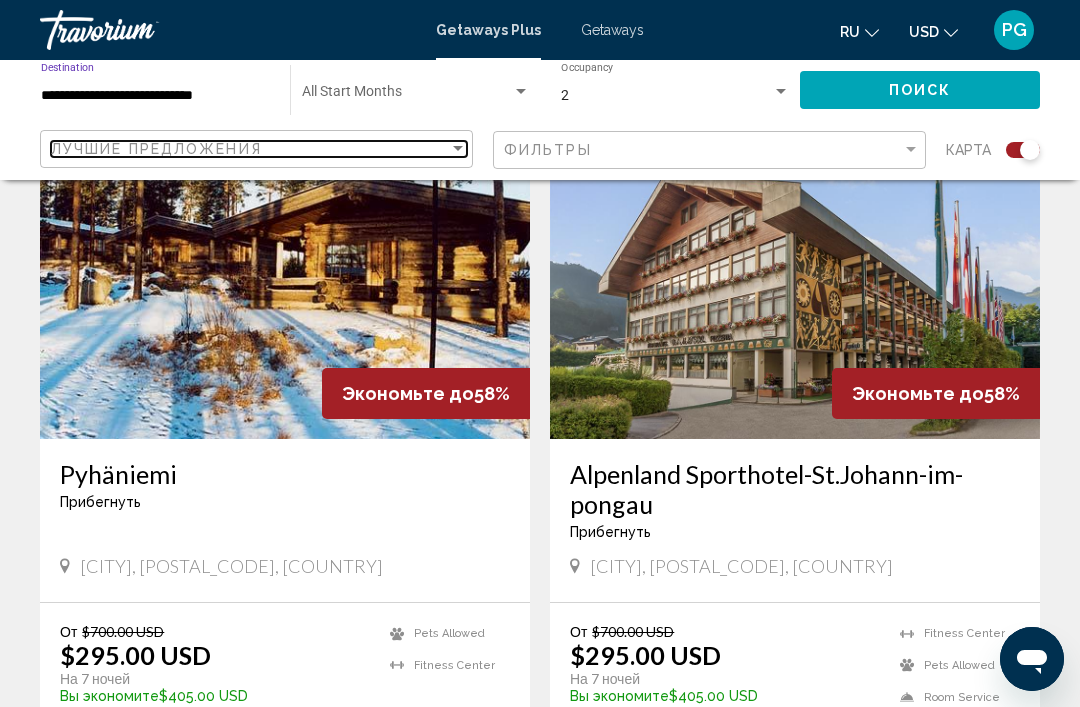click on "Лучшие предложения" at bounding box center (250, 149) 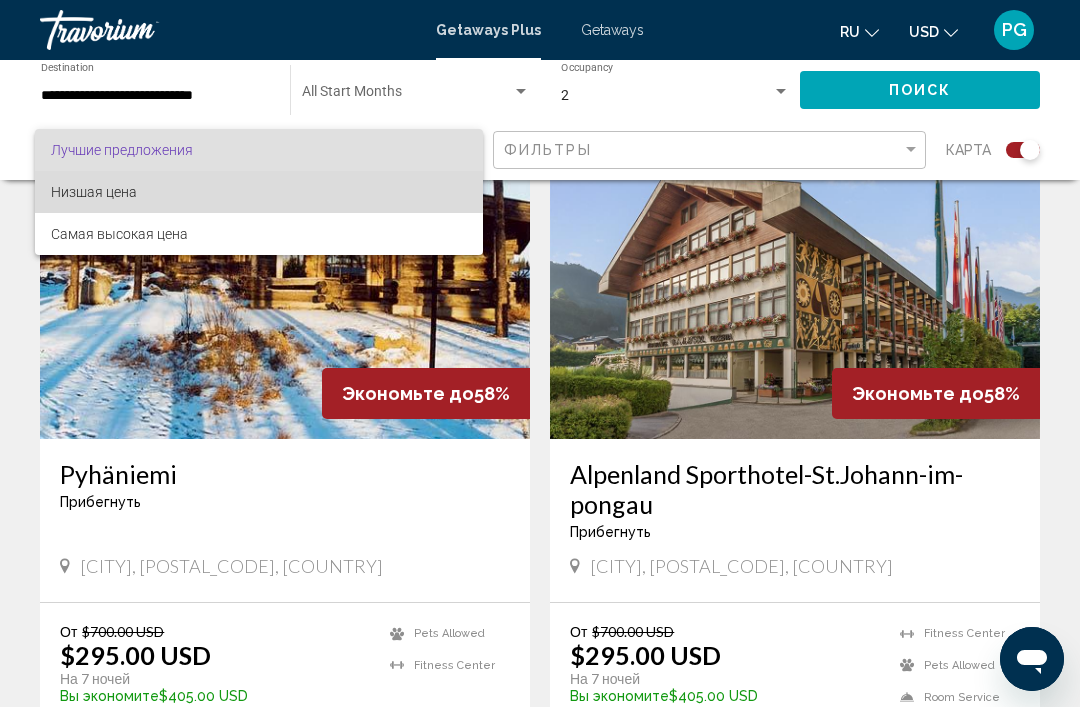 click on "Низшая цена" at bounding box center (259, 192) 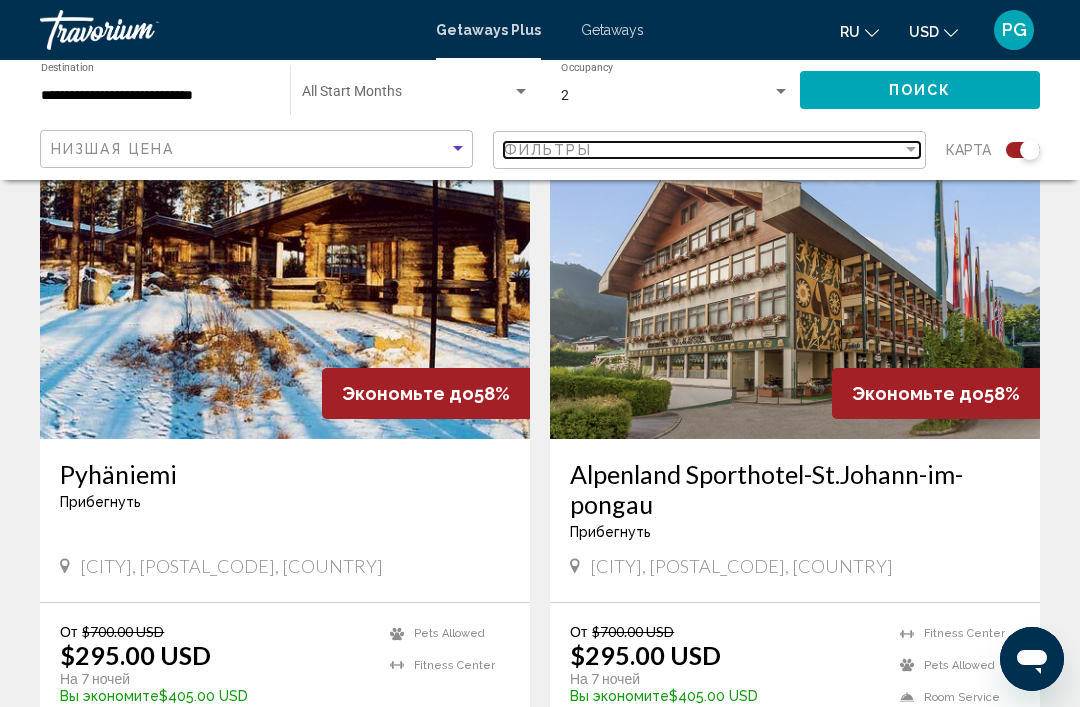 click at bounding box center [911, 150] 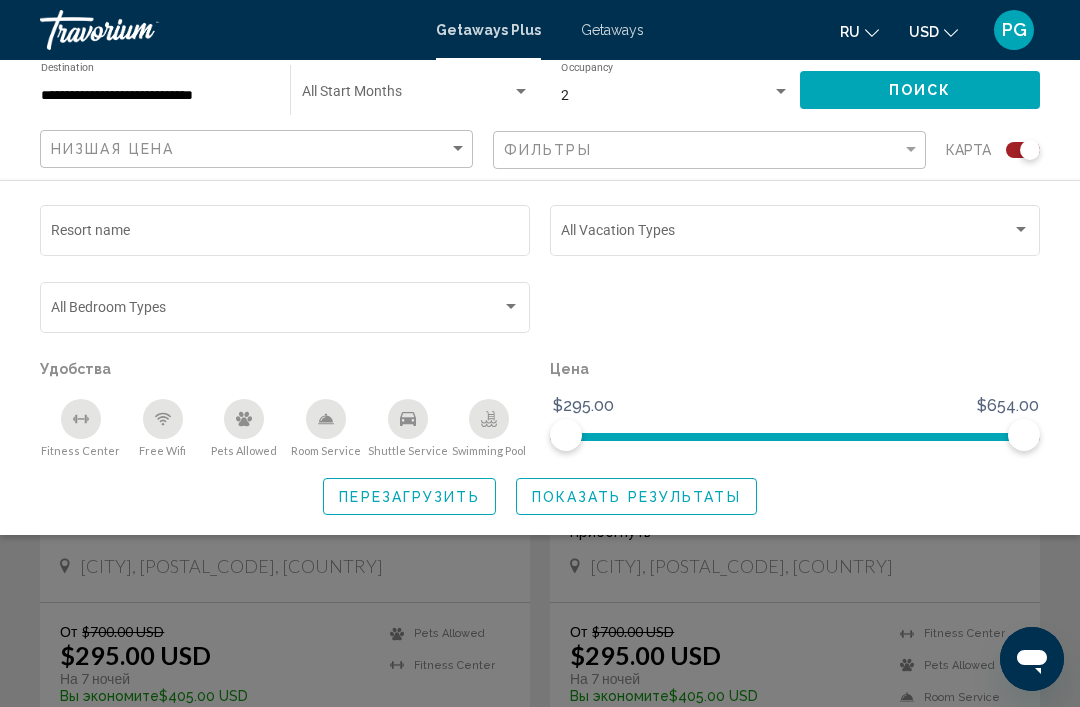 click on "Показать результаты" 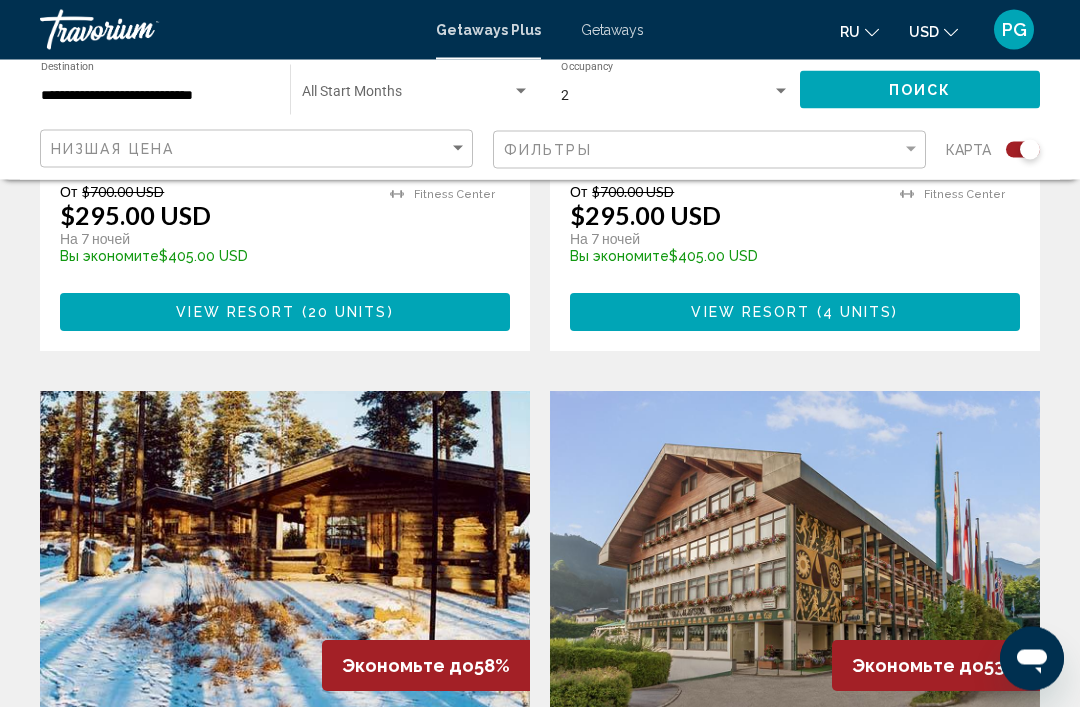 scroll, scrollTop: 1888, scrollLeft: 0, axis: vertical 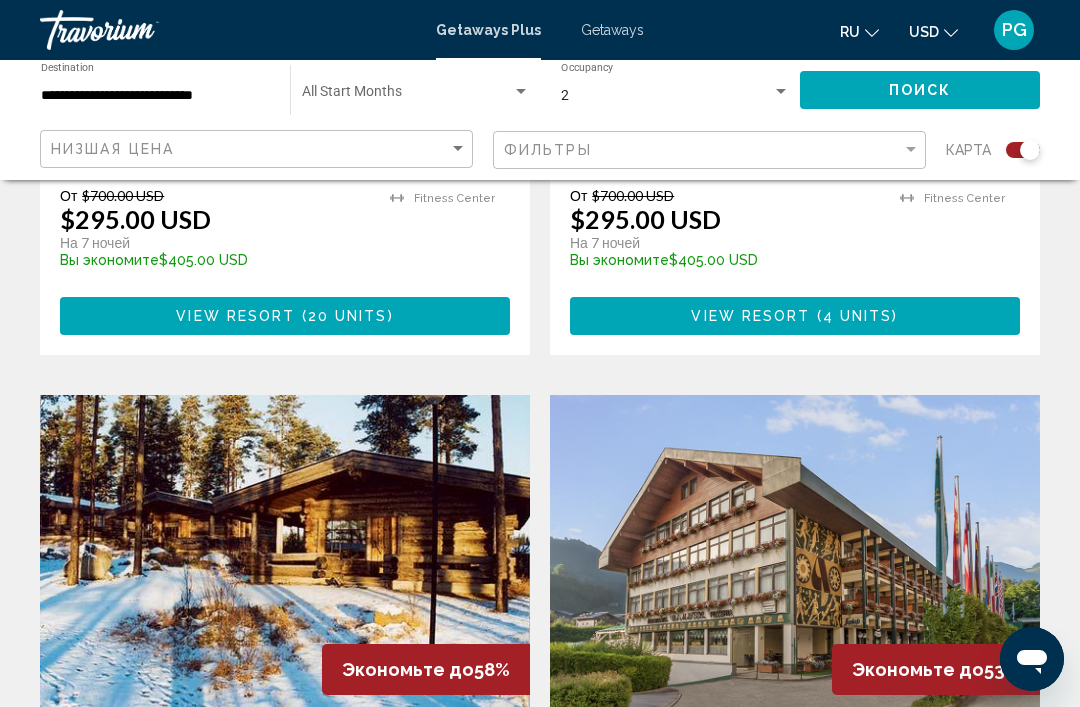 click on "Getaways" at bounding box center (612, 30) 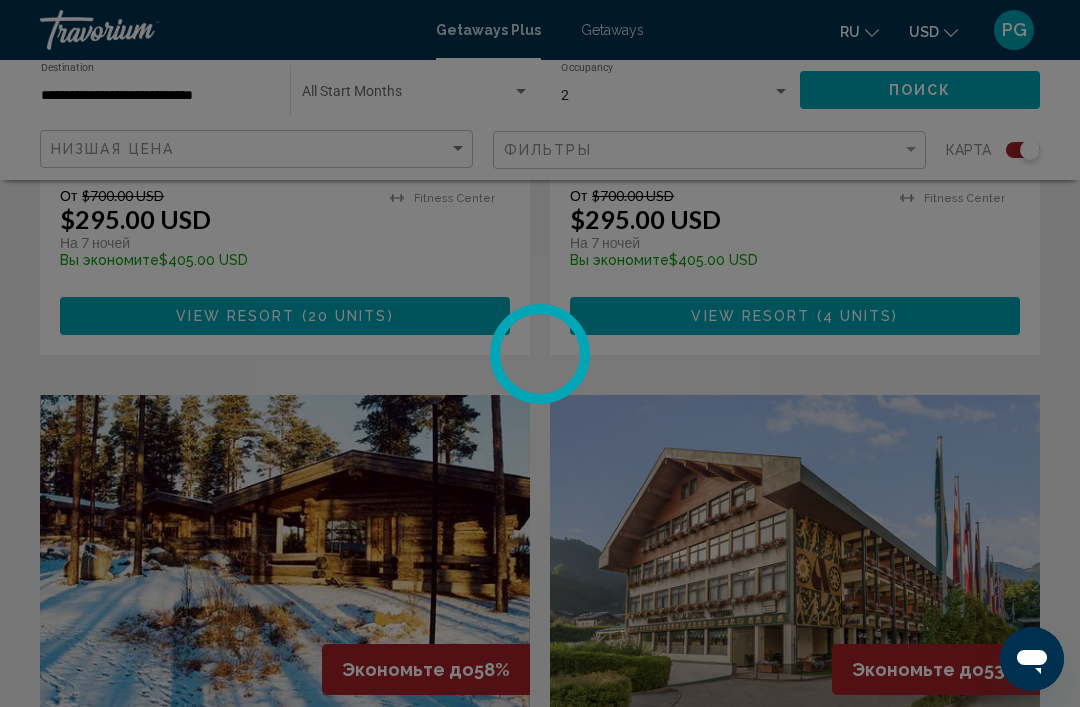 click at bounding box center [540, 353] 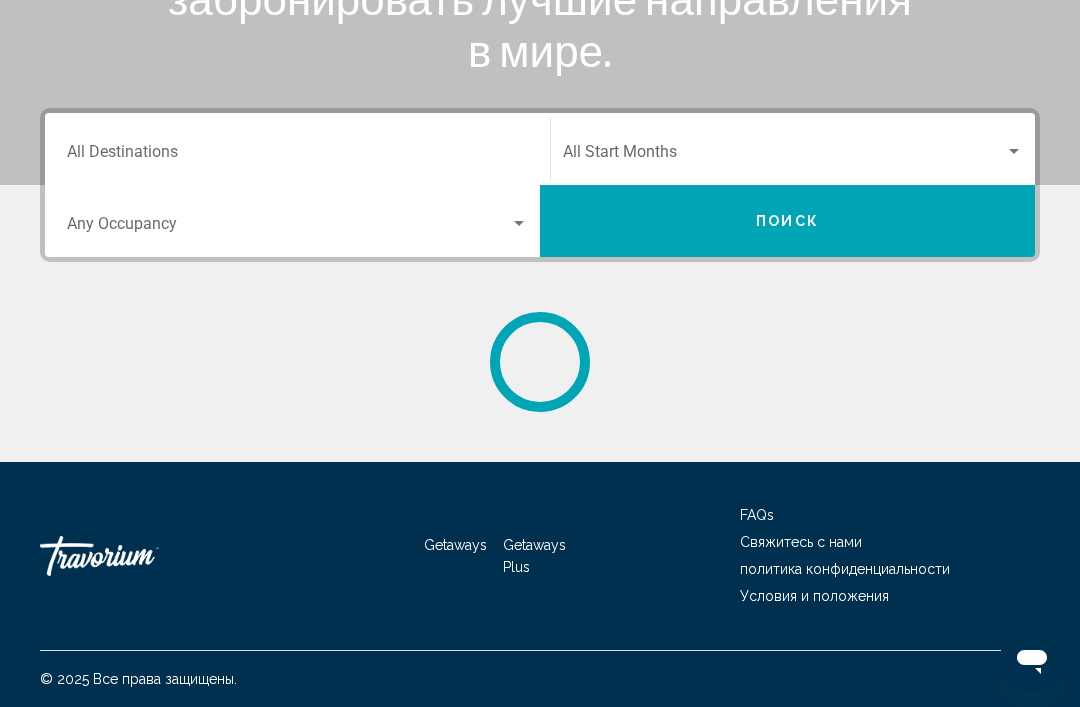 scroll, scrollTop: 0, scrollLeft: 0, axis: both 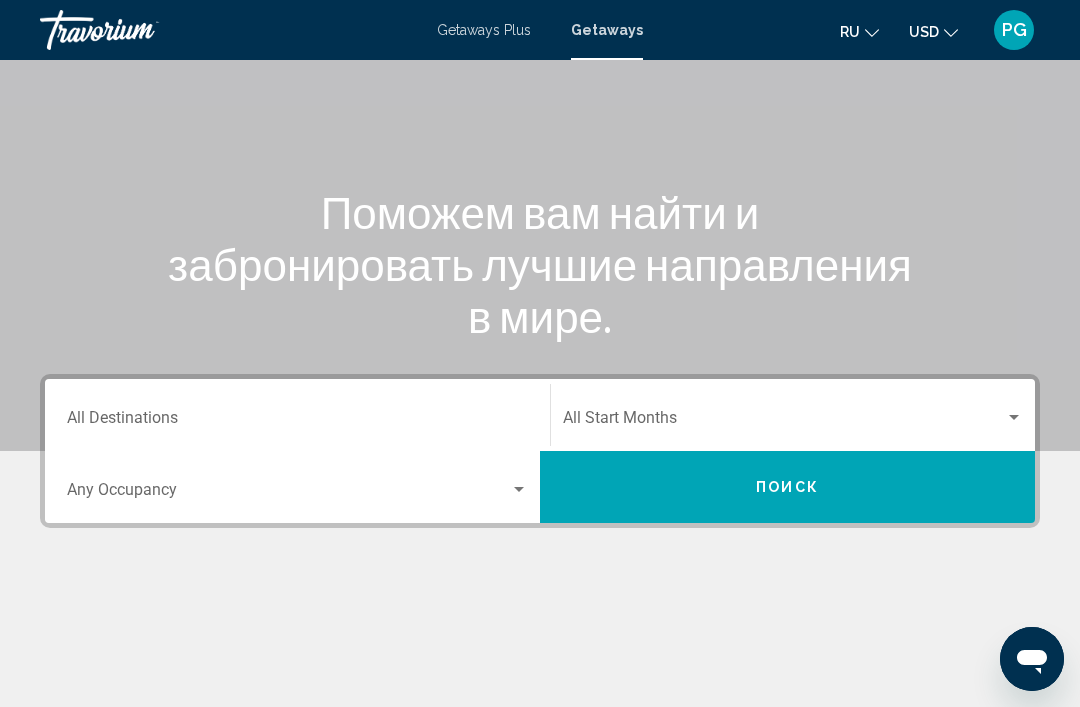 click on "Destination All Destinations" at bounding box center [297, 415] 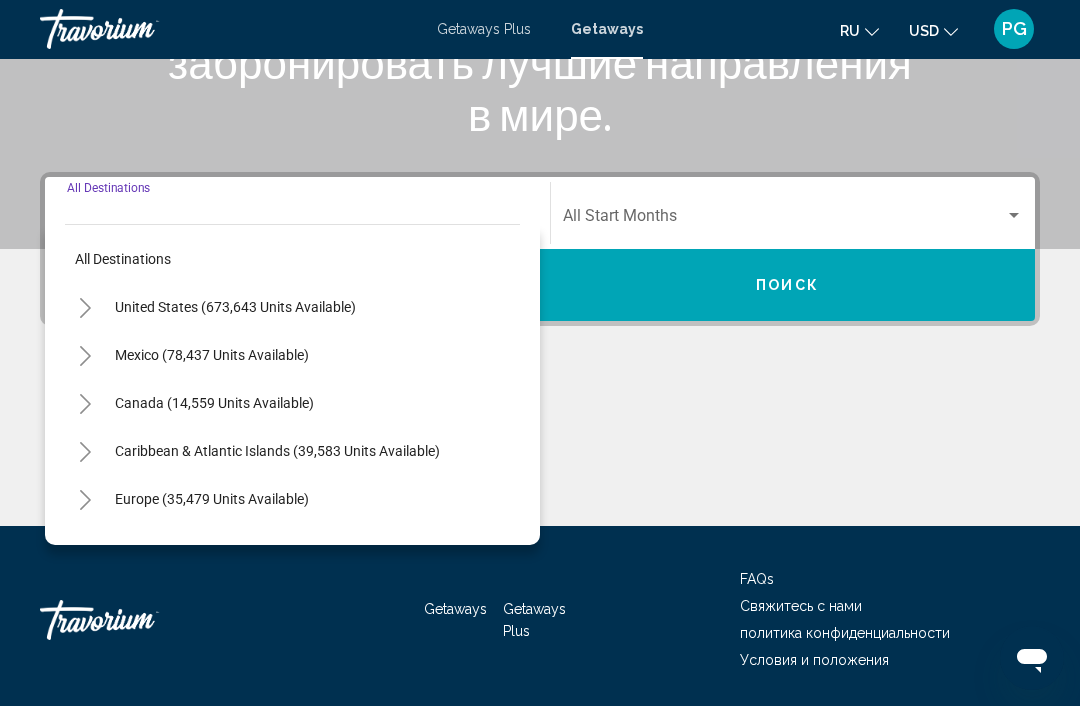 scroll, scrollTop: 351, scrollLeft: 0, axis: vertical 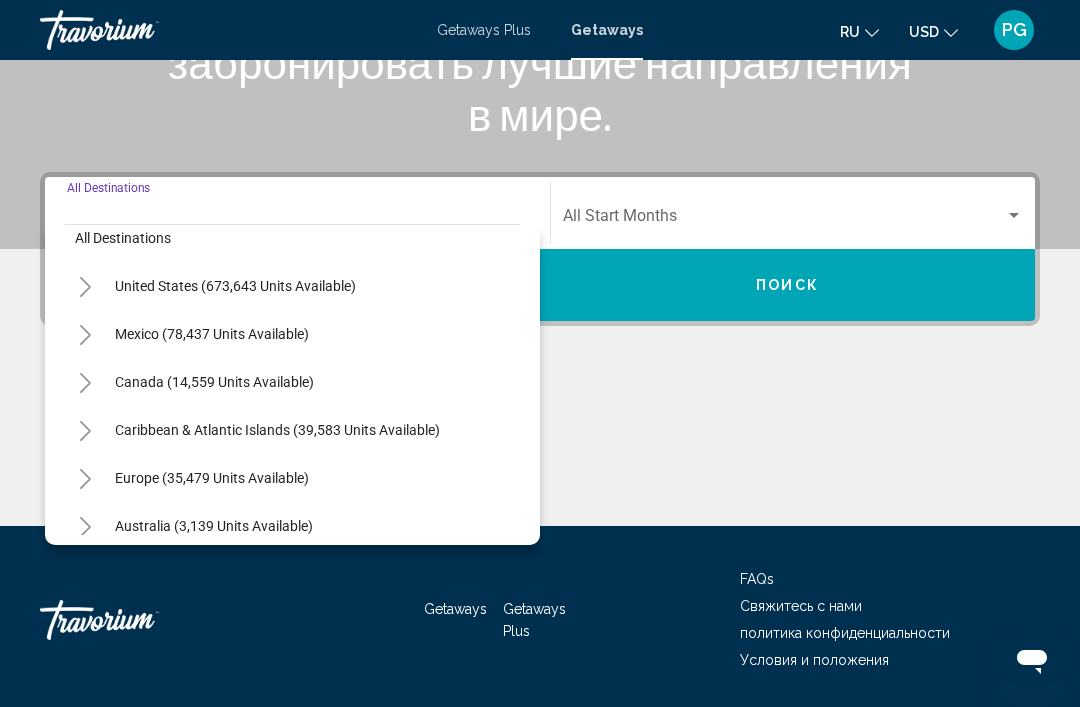 click on "Europe (35,479 units available)" at bounding box center (214, 526) 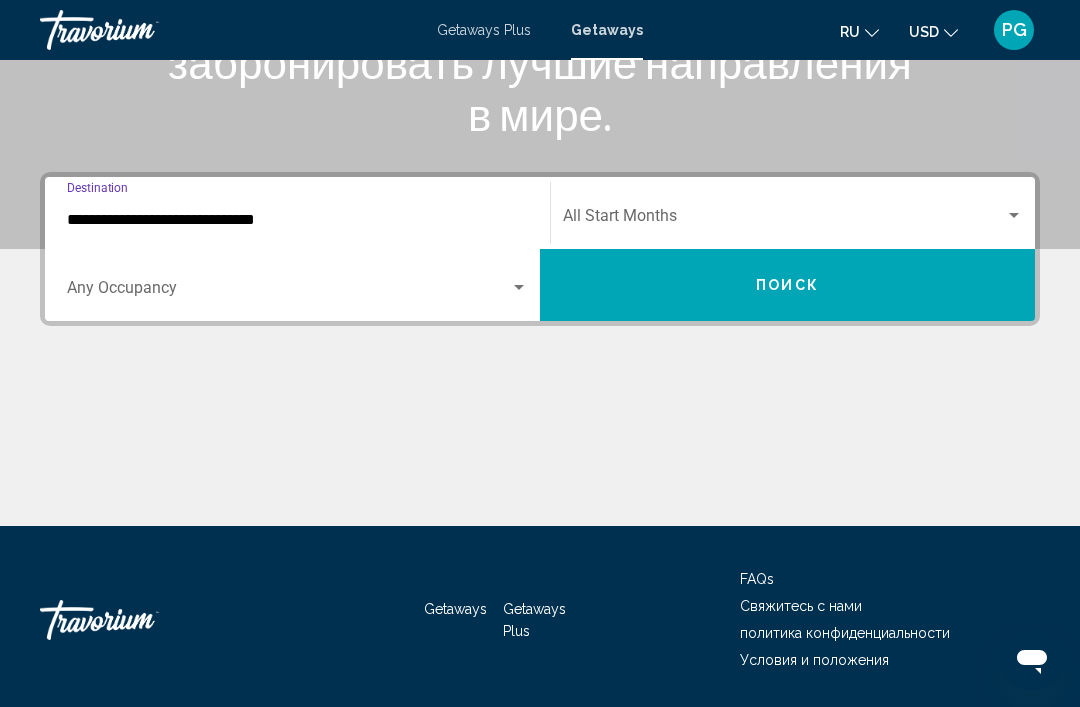 click at bounding box center (288, 292) 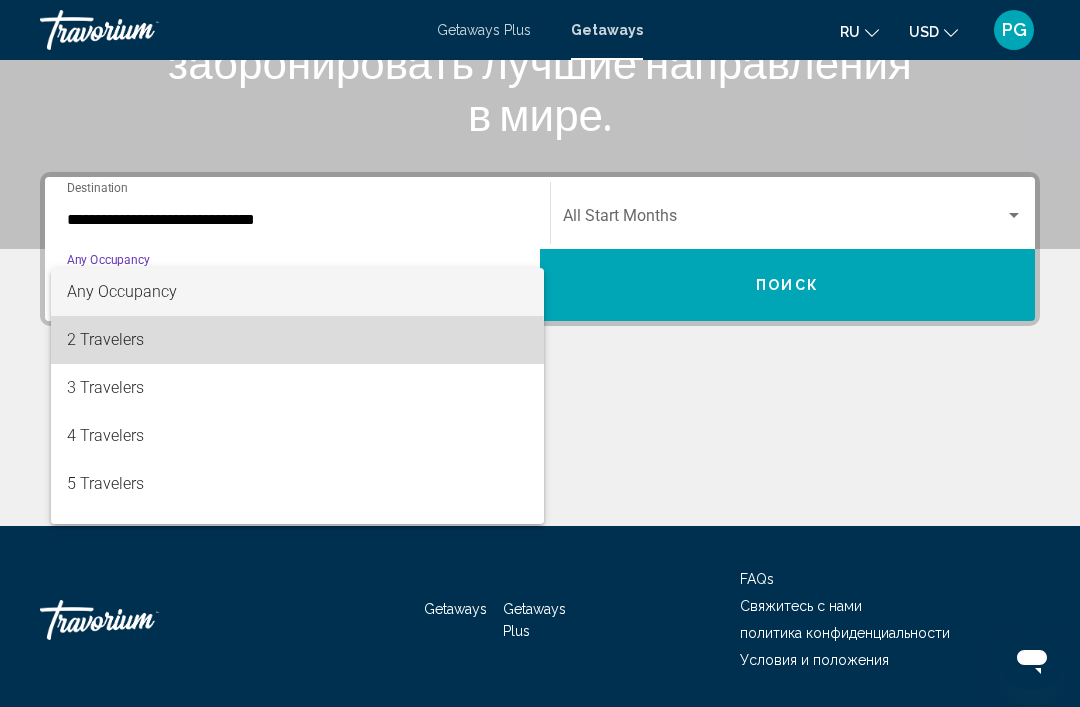 click on "2 Travelers" at bounding box center (297, 340) 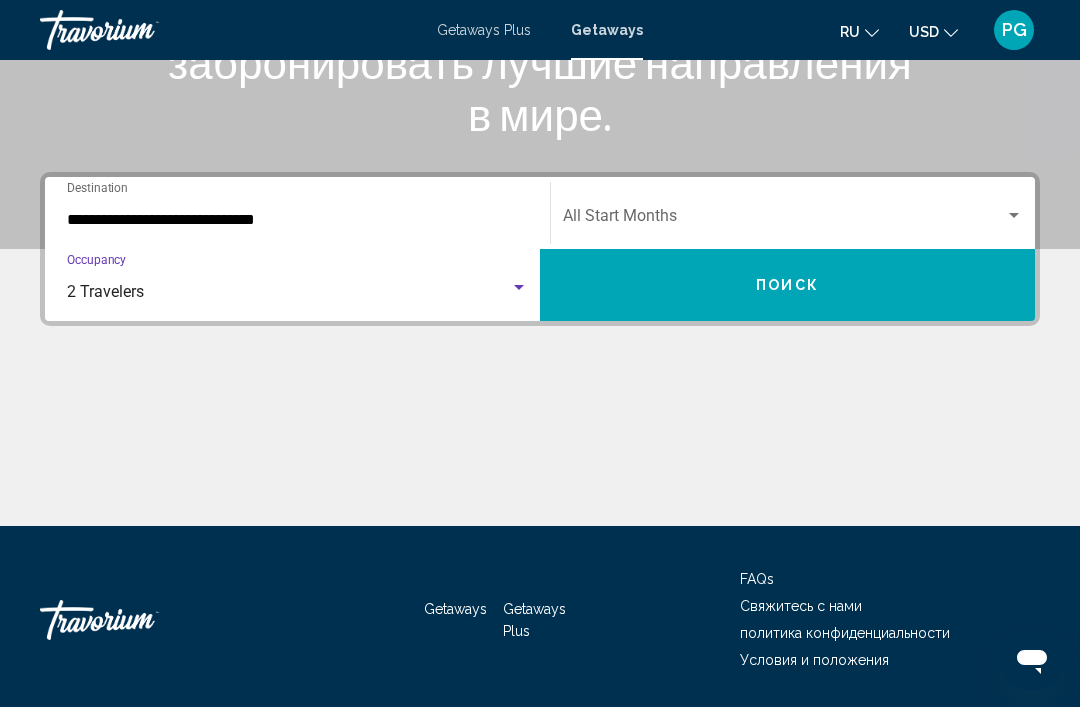 click on "ru" 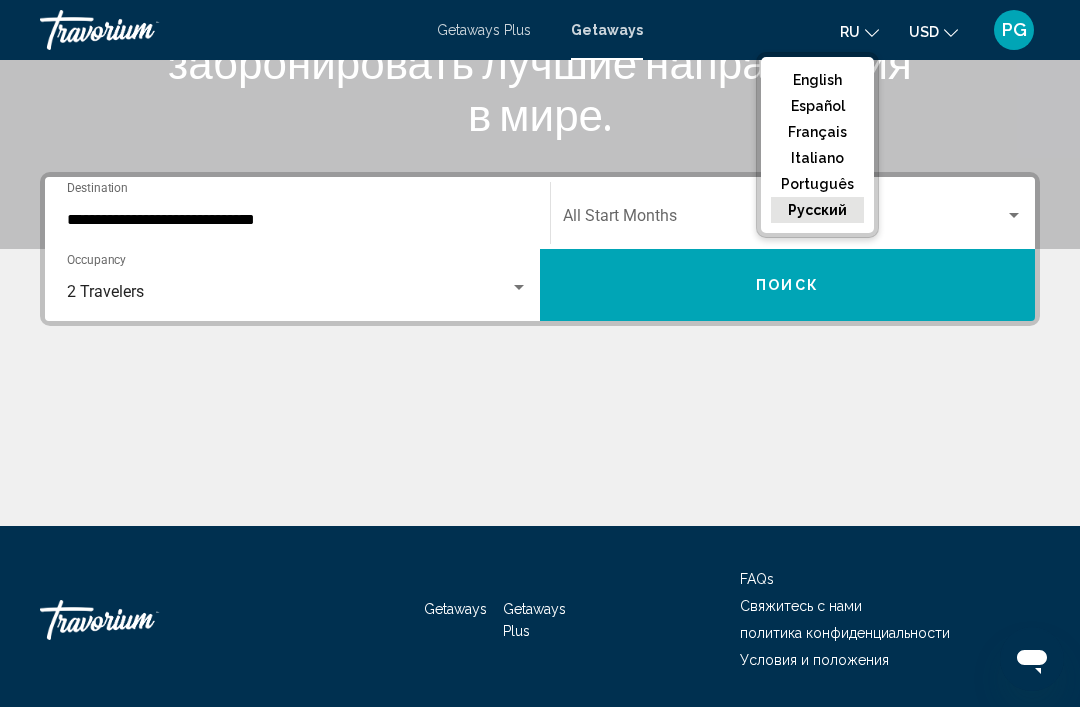 click on "русский" 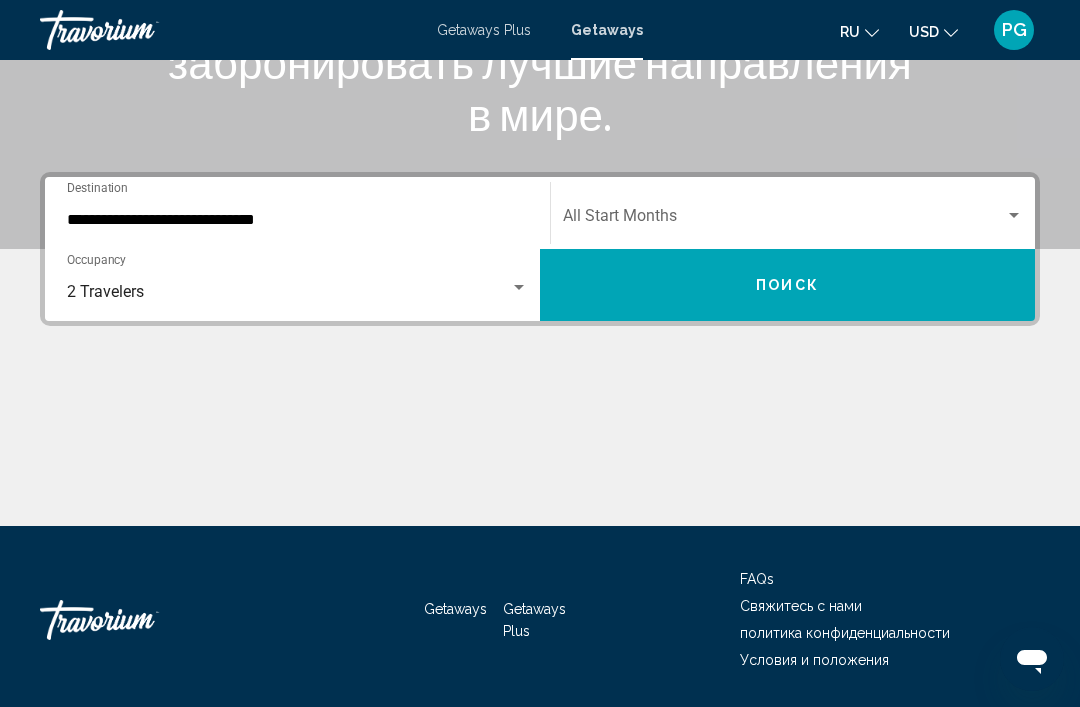 click at bounding box center (784, 220) 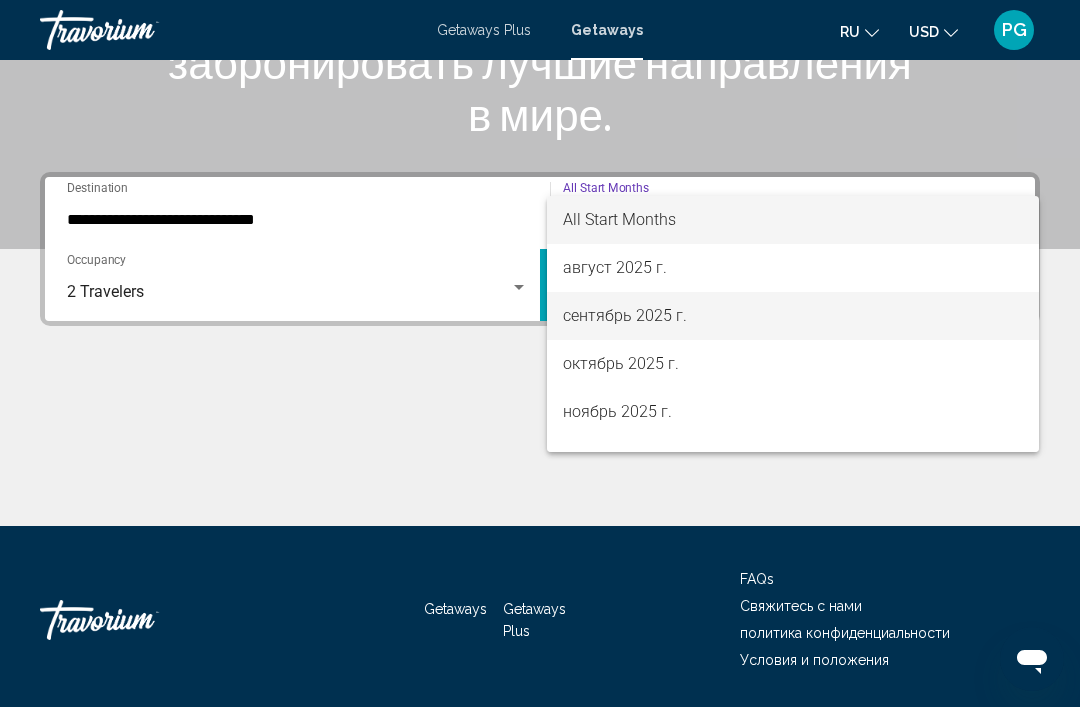 click on "сентябрь 2025 г." at bounding box center (793, 316) 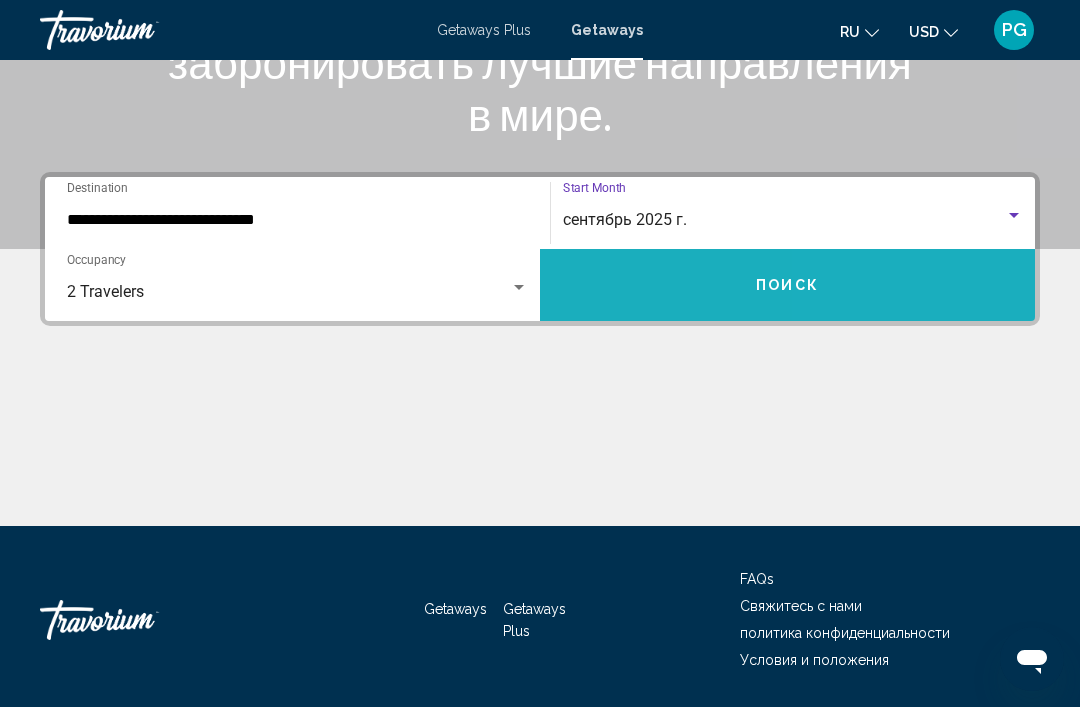 click on "Поиск" at bounding box center (787, 285) 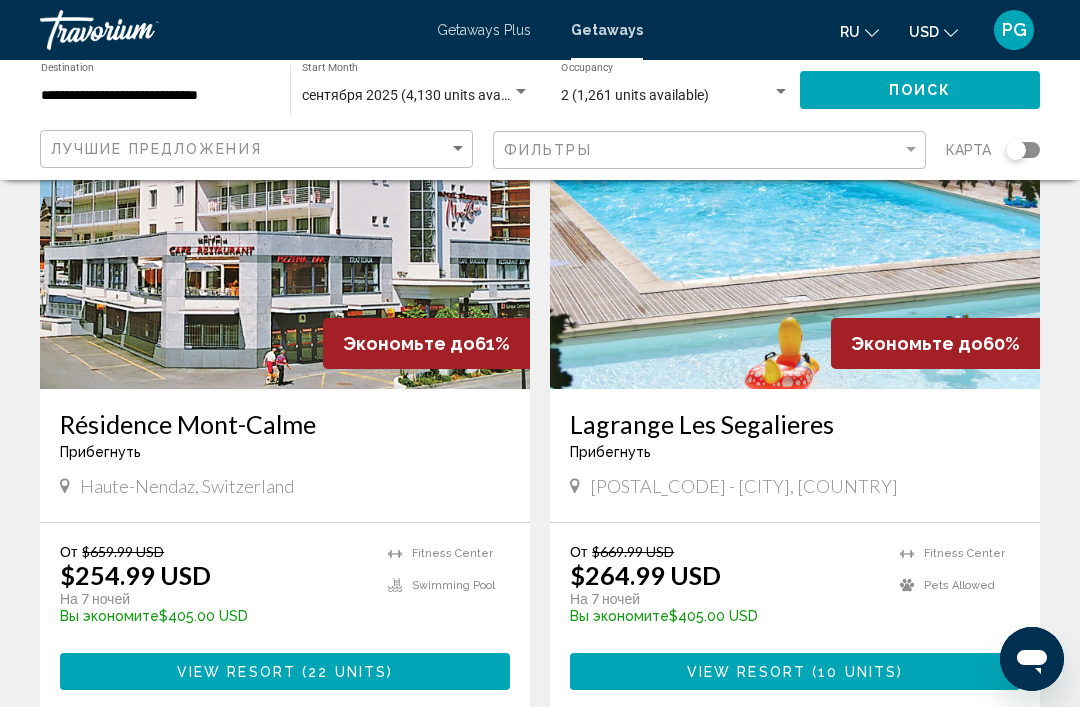 scroll, scrollTop: 200, scrollLeft: 0, axis: vertical 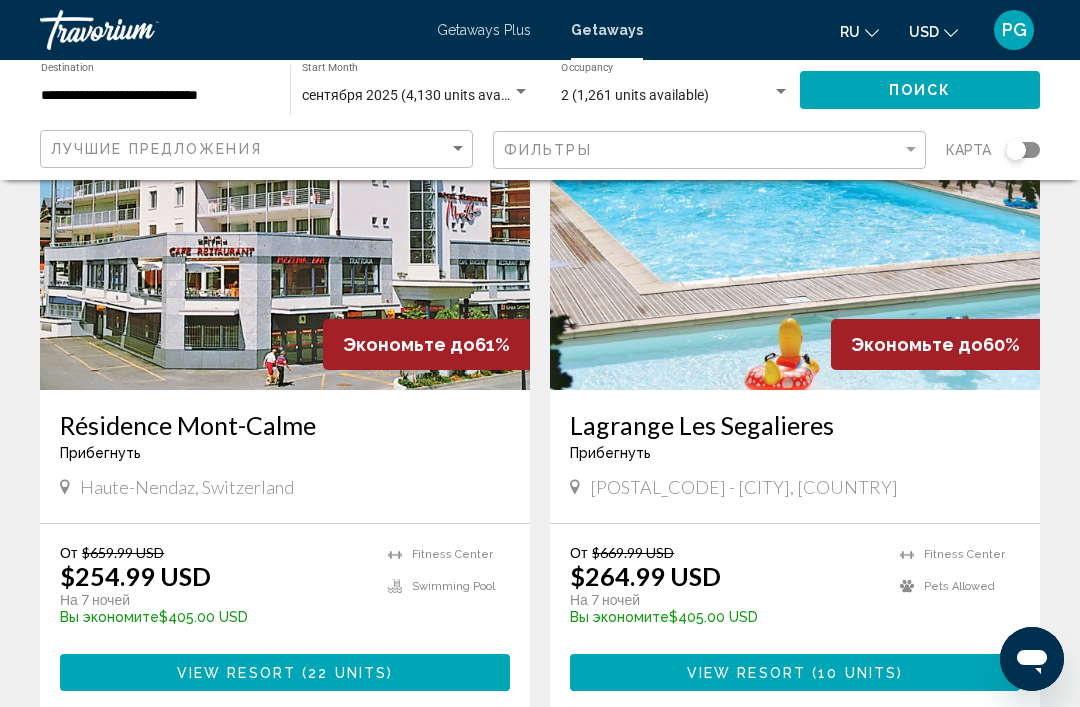 click at bounding box center [781, 92] 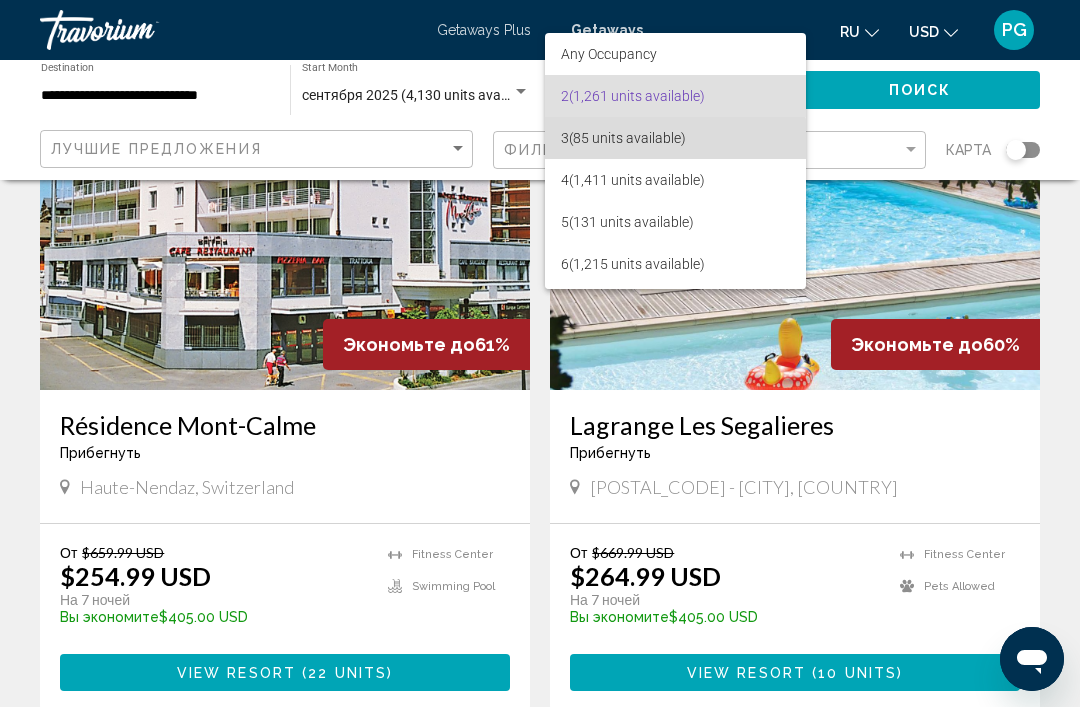 click on "3  (85 units available)" at bounding box center [675, 138] 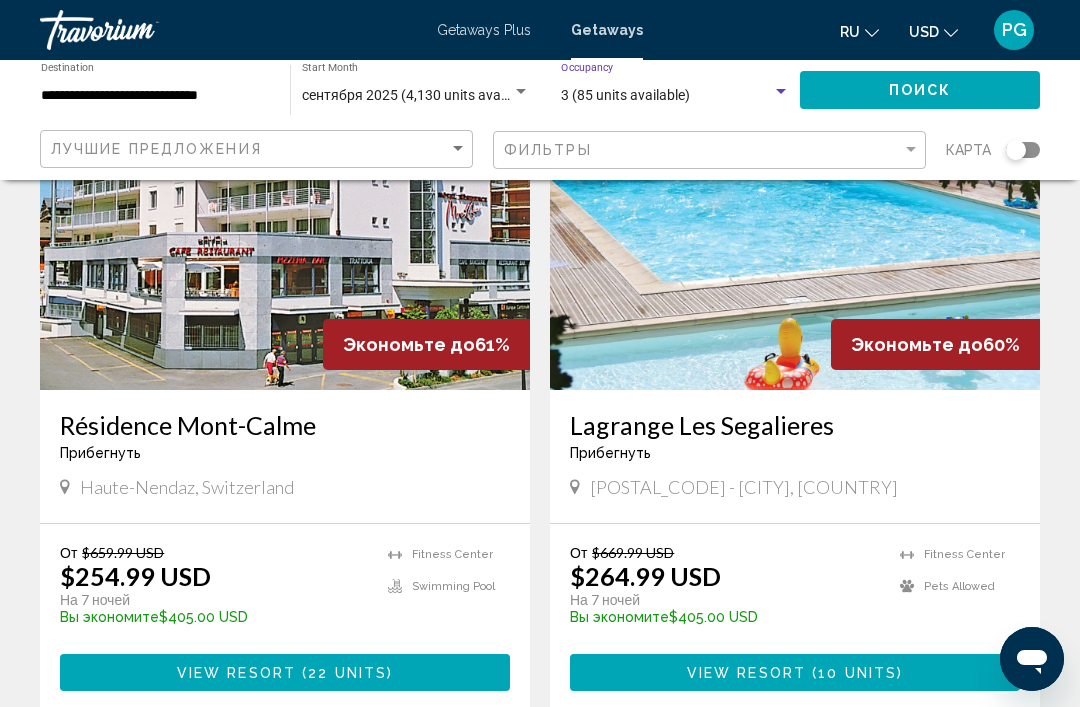click on "Поиск" 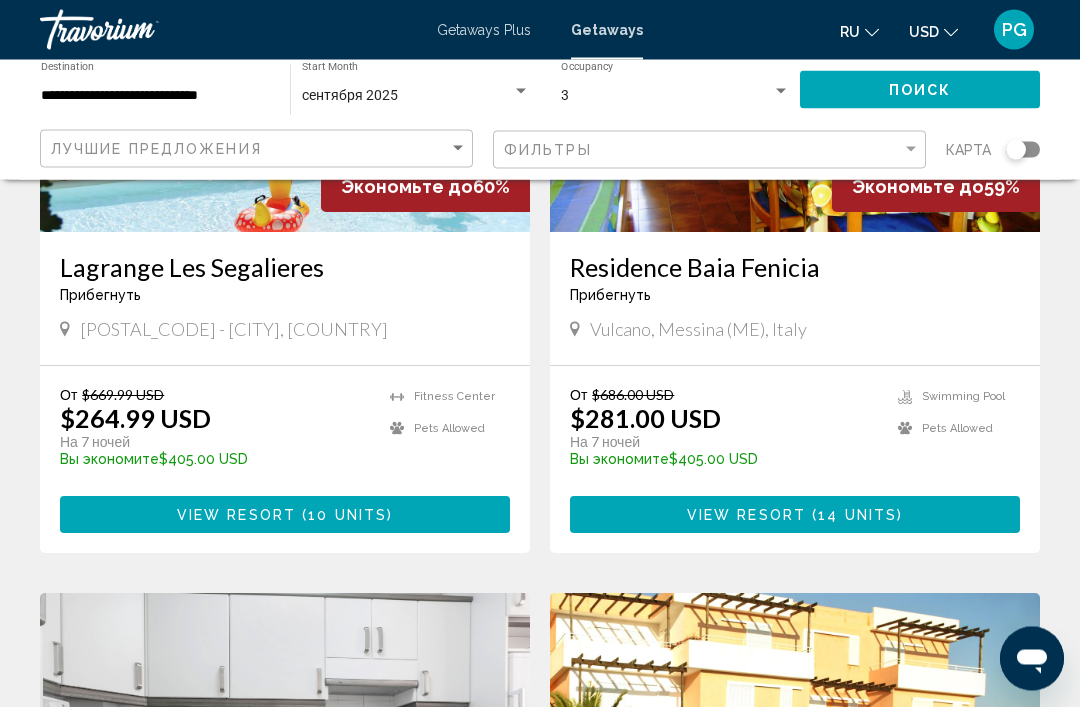 scroll, scrollTop: 358, scrollLeft: 0, axis: vertical 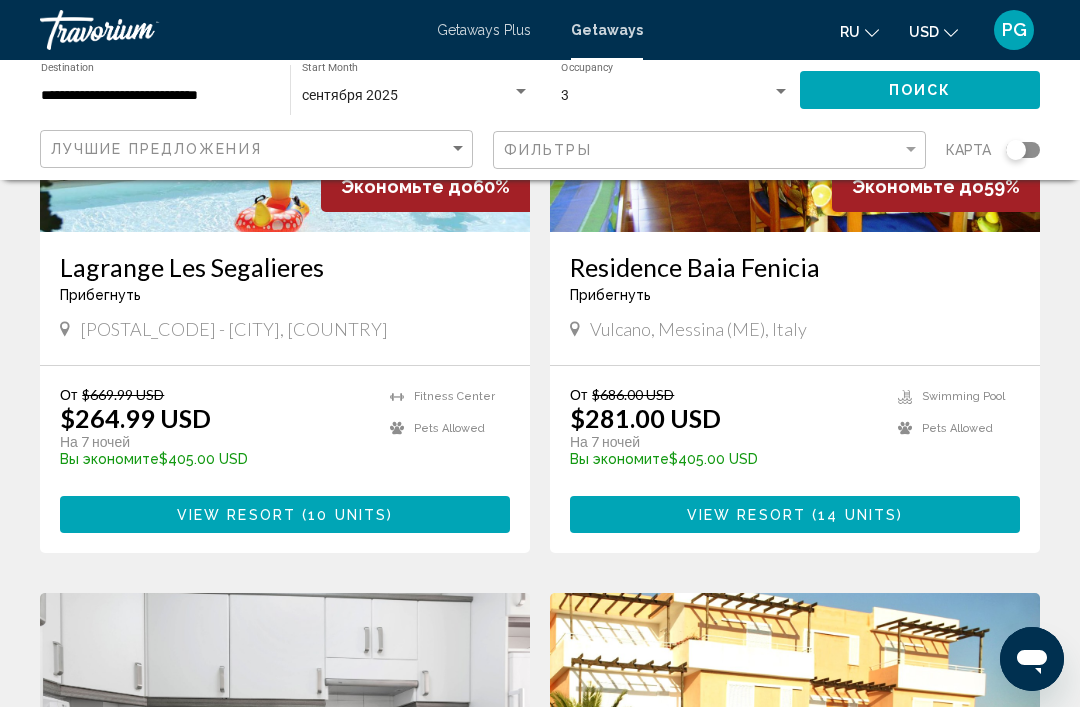 click at bounding box center [521, 92] 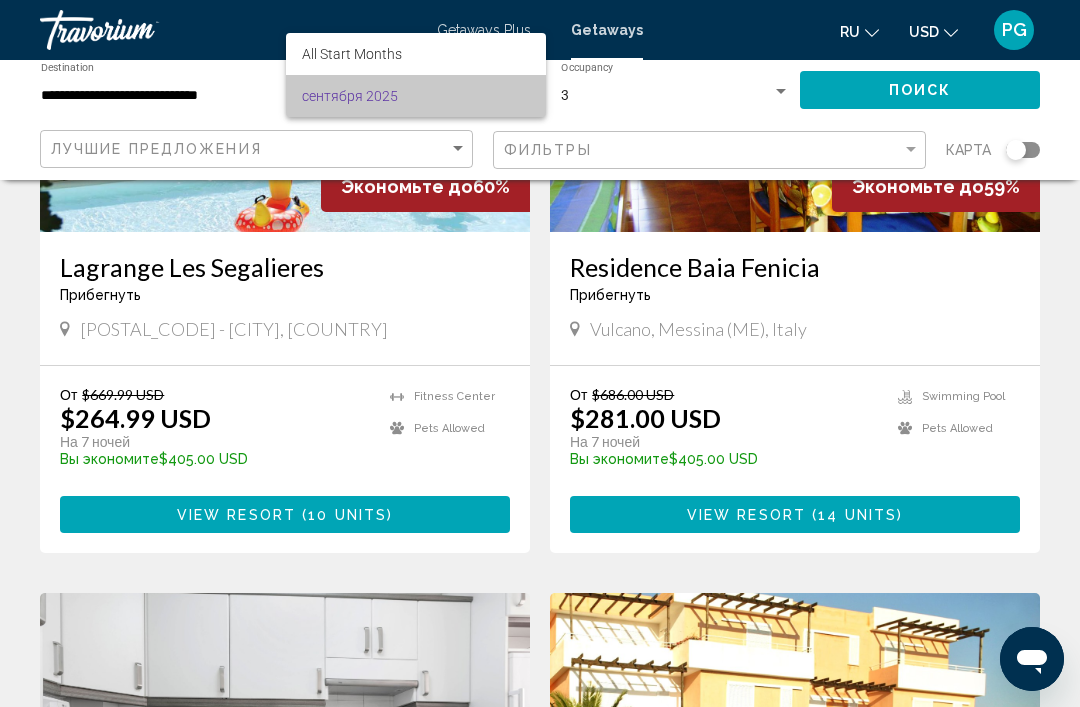 click on "сентября 2025" at bounding box center [416, 96] 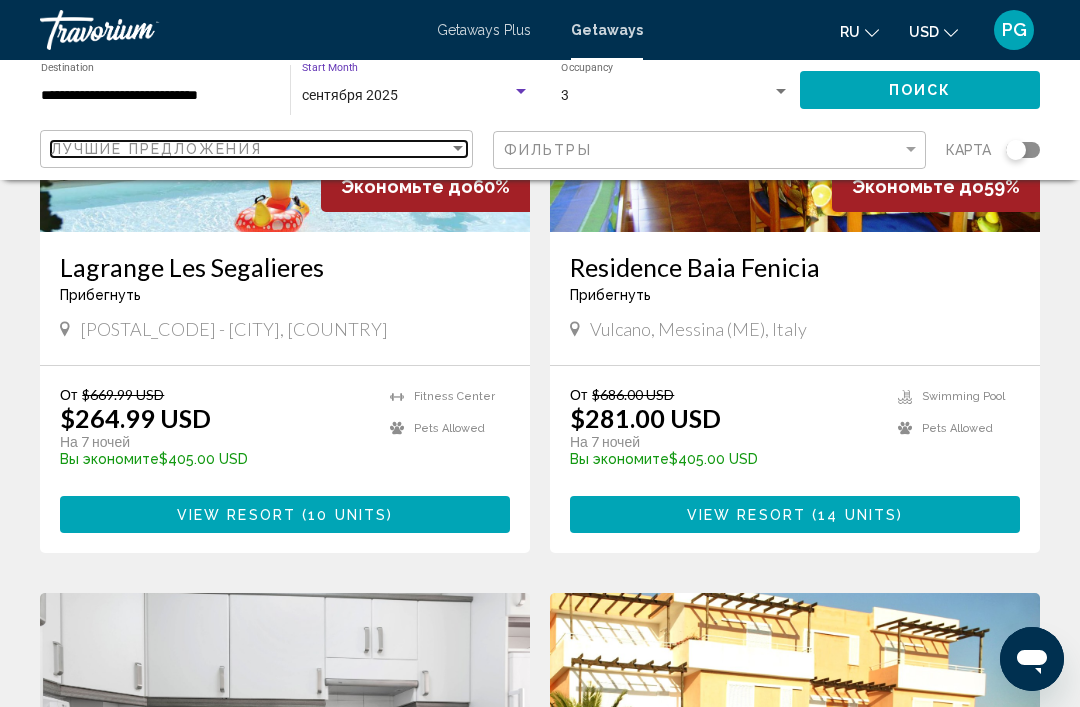 click at bounding box center (458, 149) 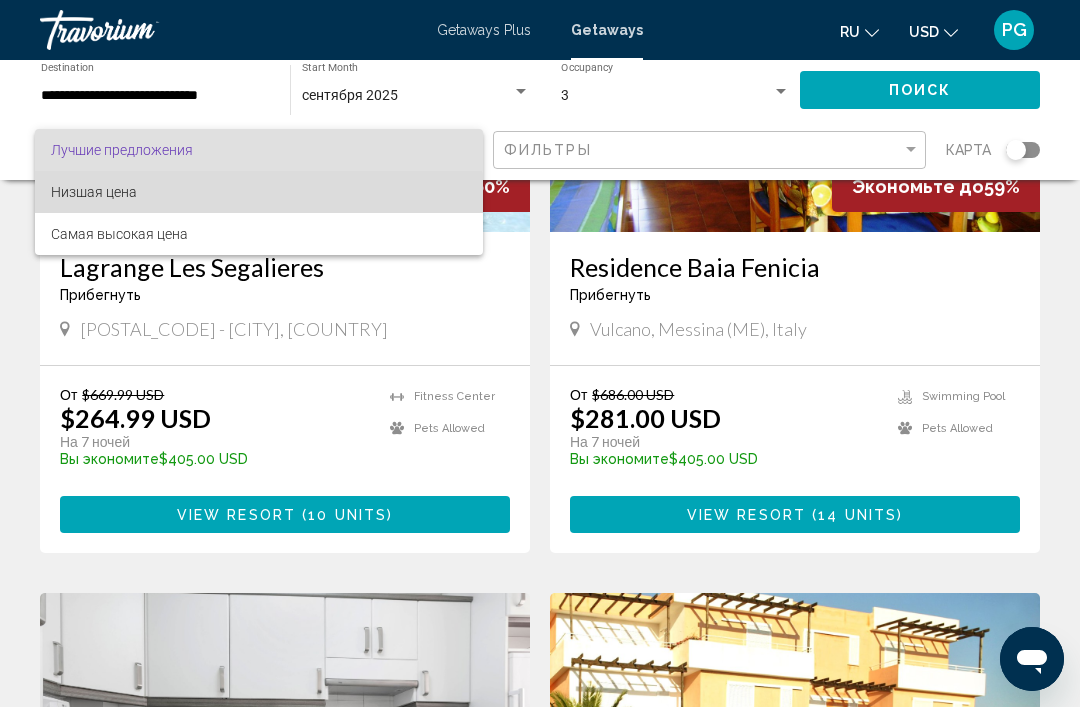 click on "Низшая цена" at bounding box center [259, 192] 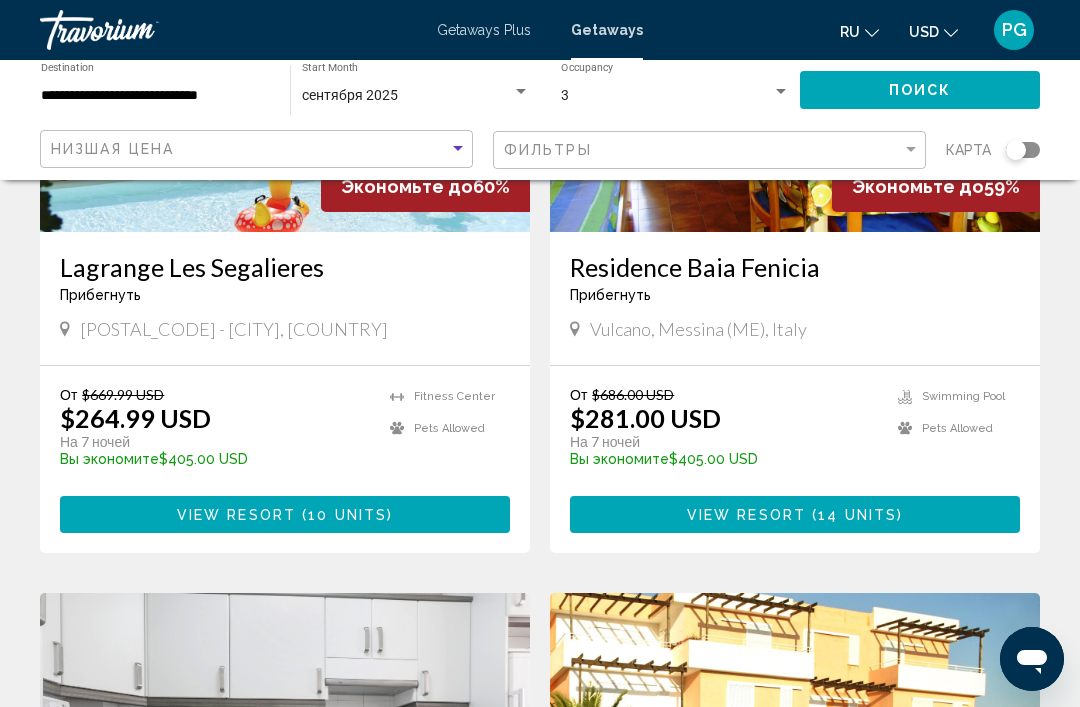 click on "Поиск" 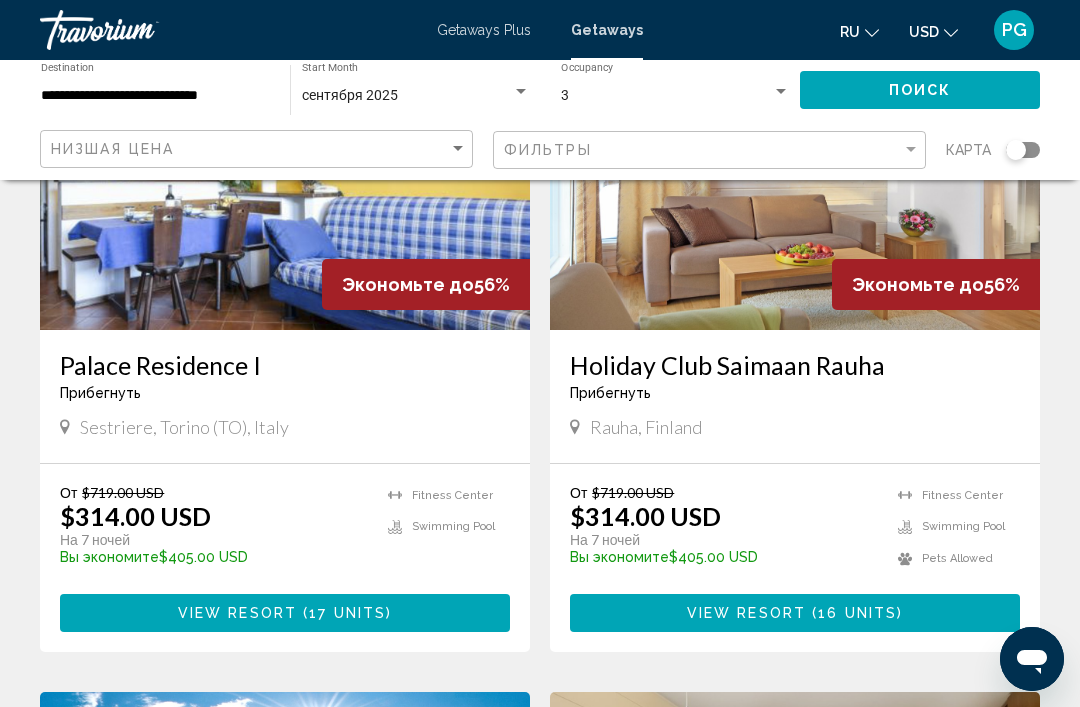 scroll, scrollTop: 2984, scrollLeft: 0, axis: vertical 